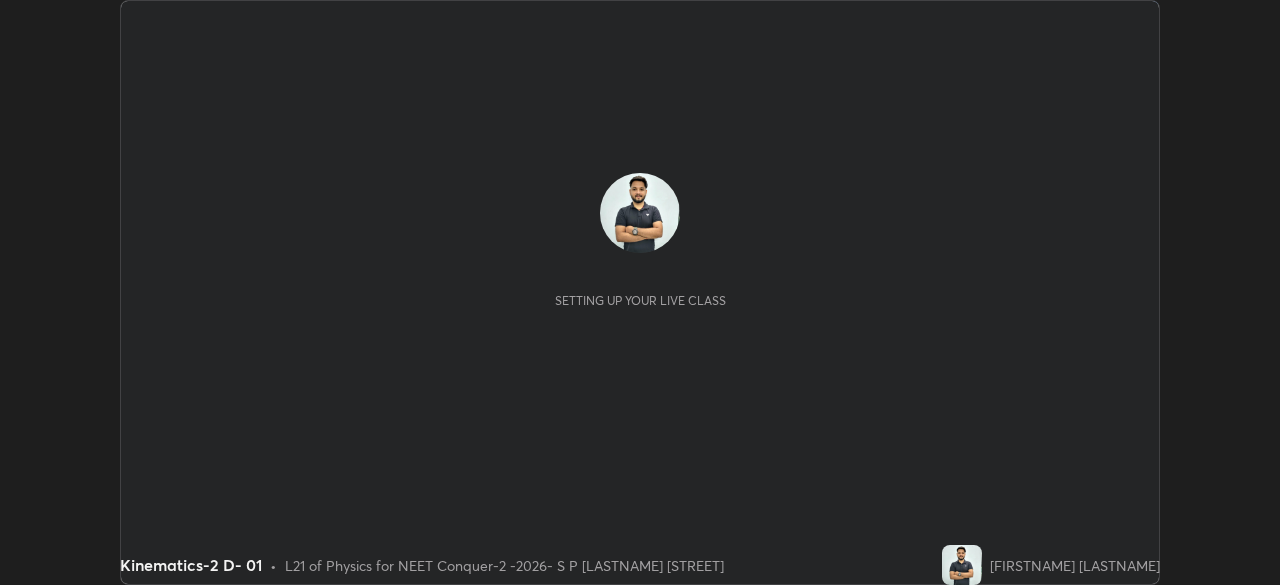 scroll, scrollTop: 0, scrollLeft: 0, axis: both 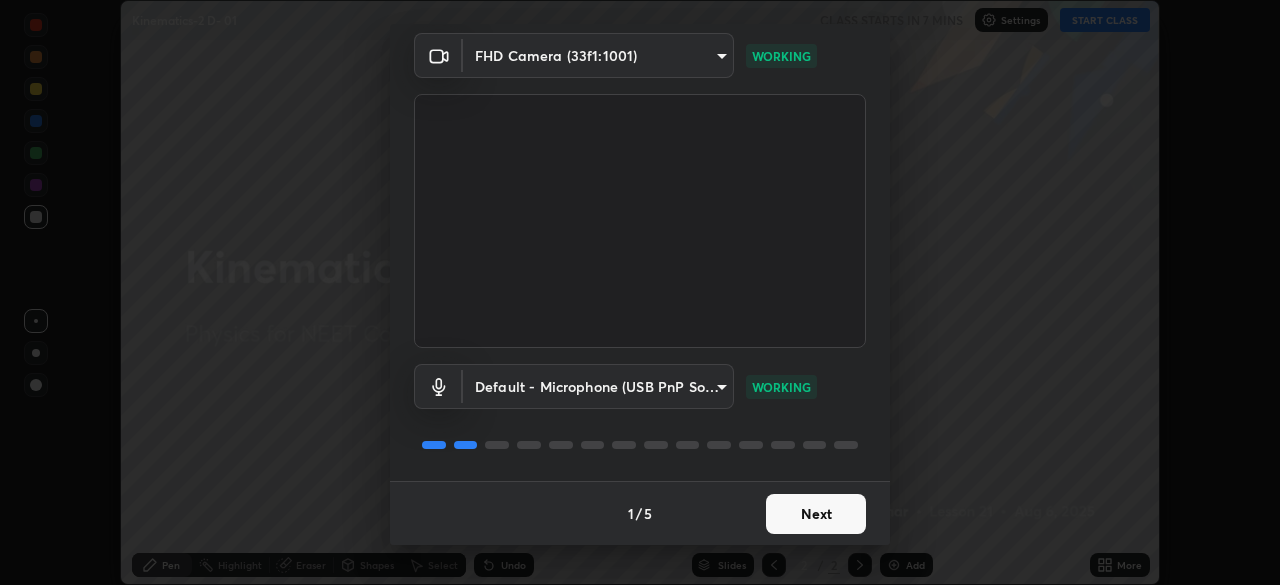 click on "Next" at bounding box center (816, 514) 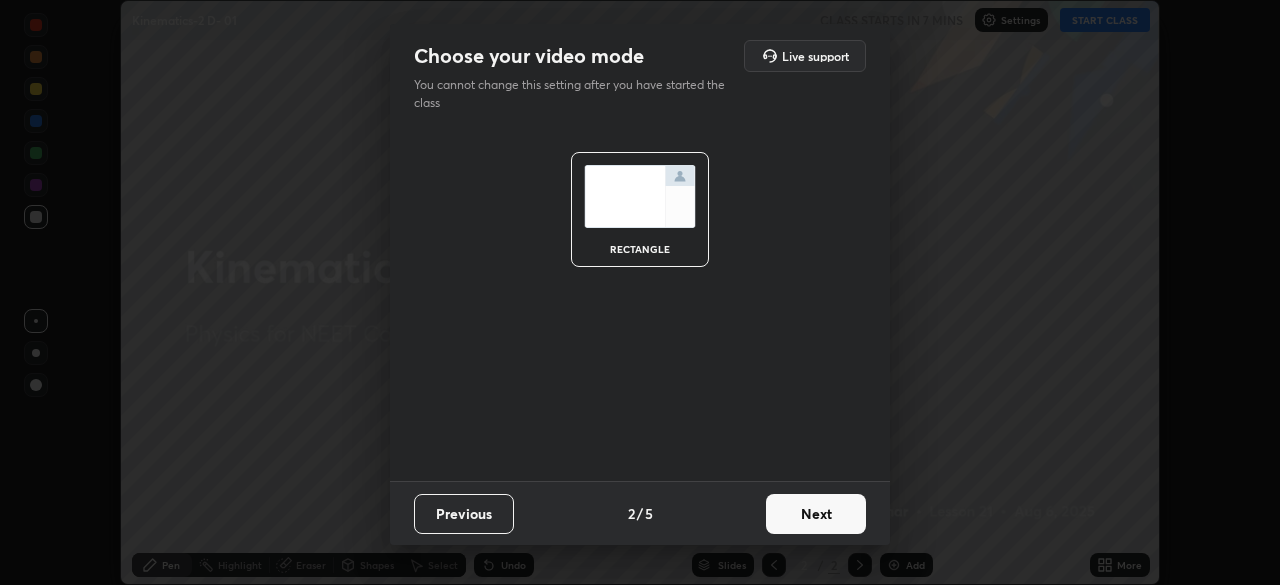 scroll, scrollTop: 0, scrollLeft: 0, axis: both 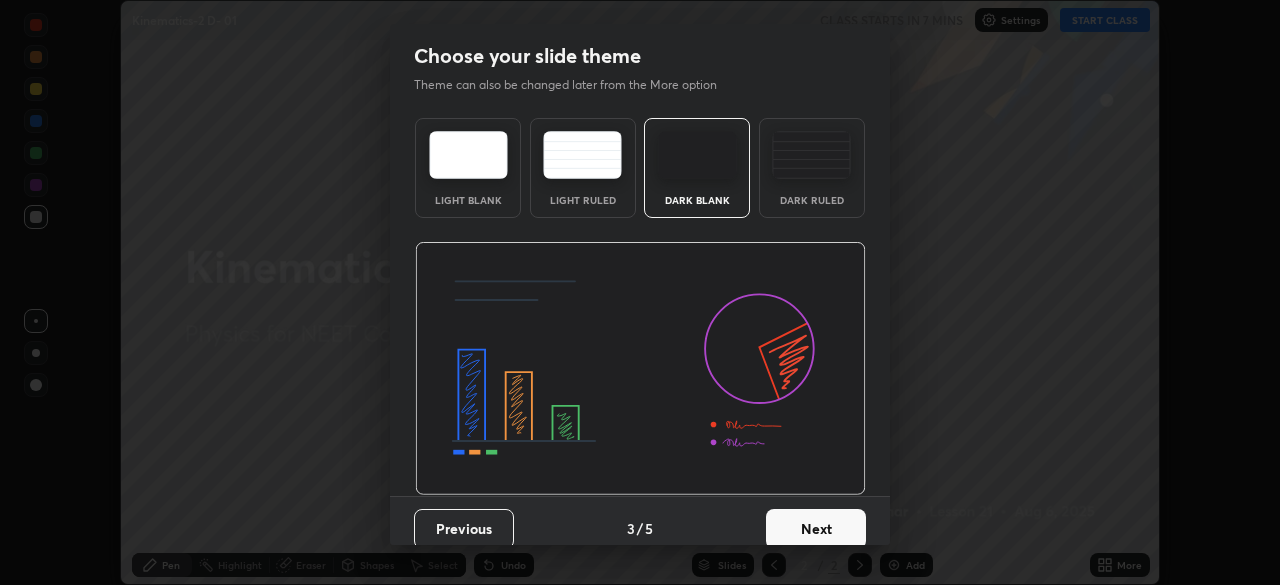 click on "Next" at bounding box center (816, 529) 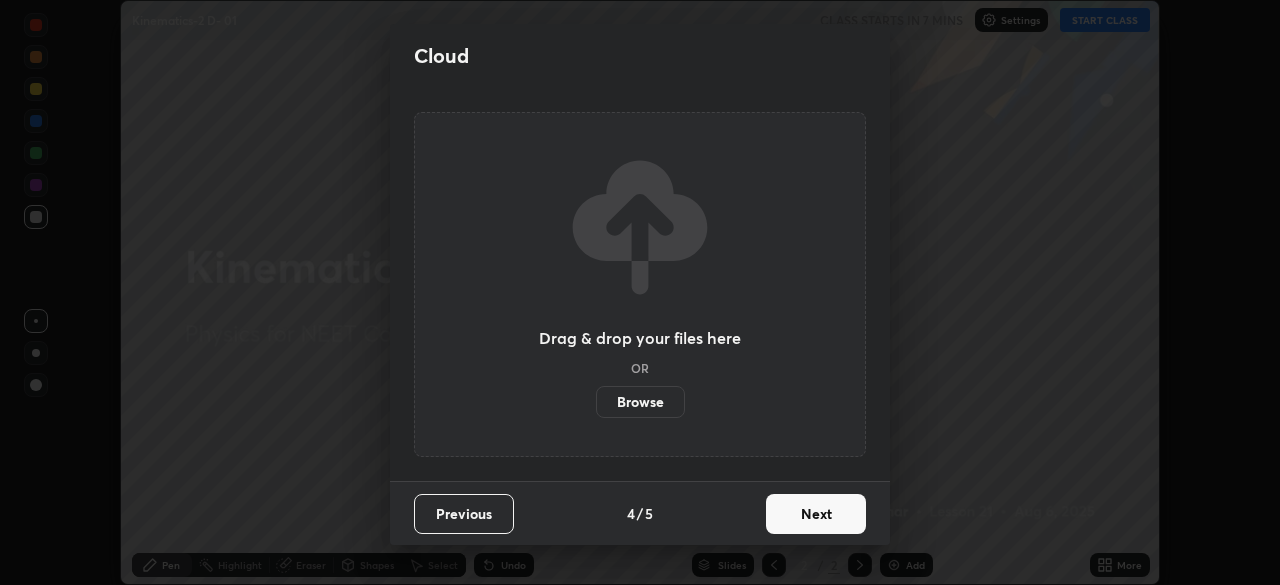 click on "Next" at bounding box center (816, 514) 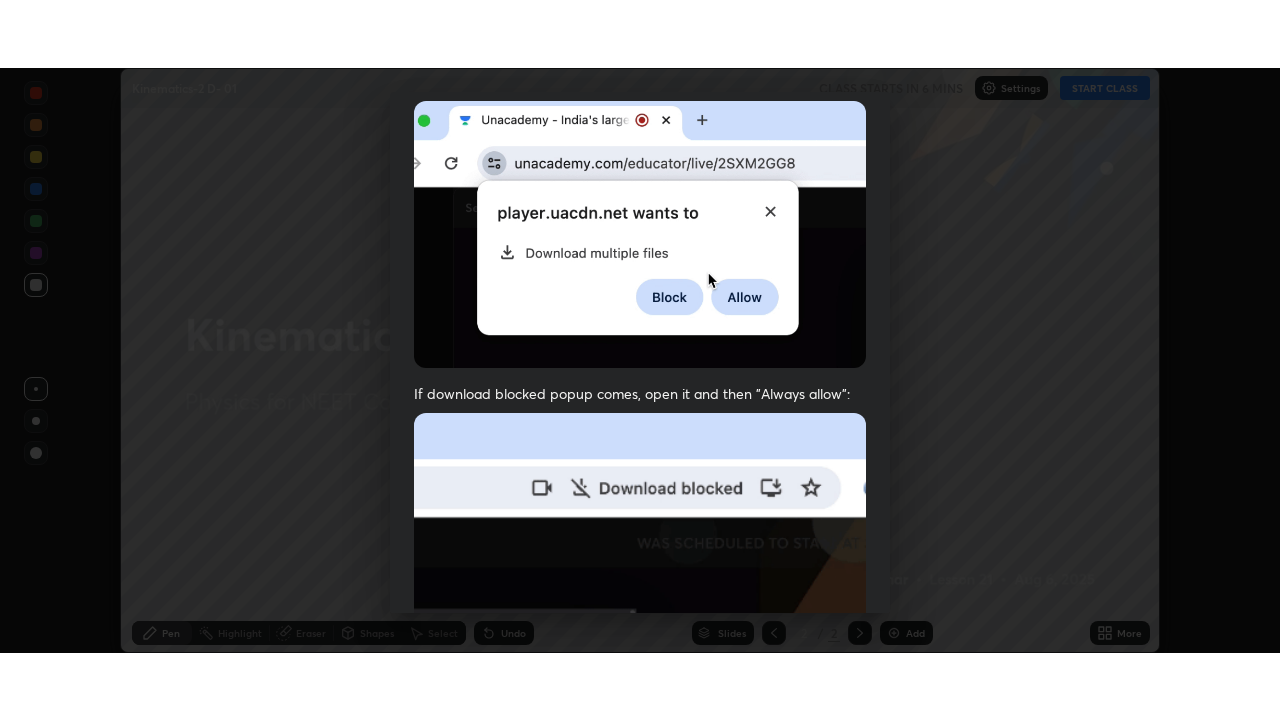 scroll, scrollTop: 479, scrollLeft: 0, axis: vertical 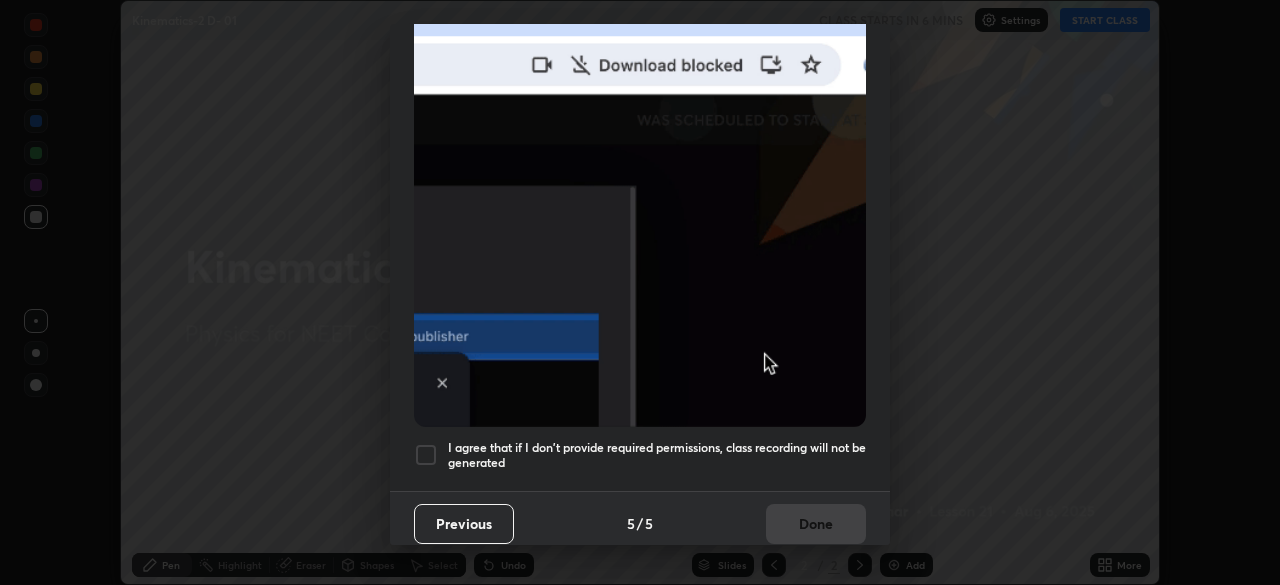click at bounding box center [426, 455] 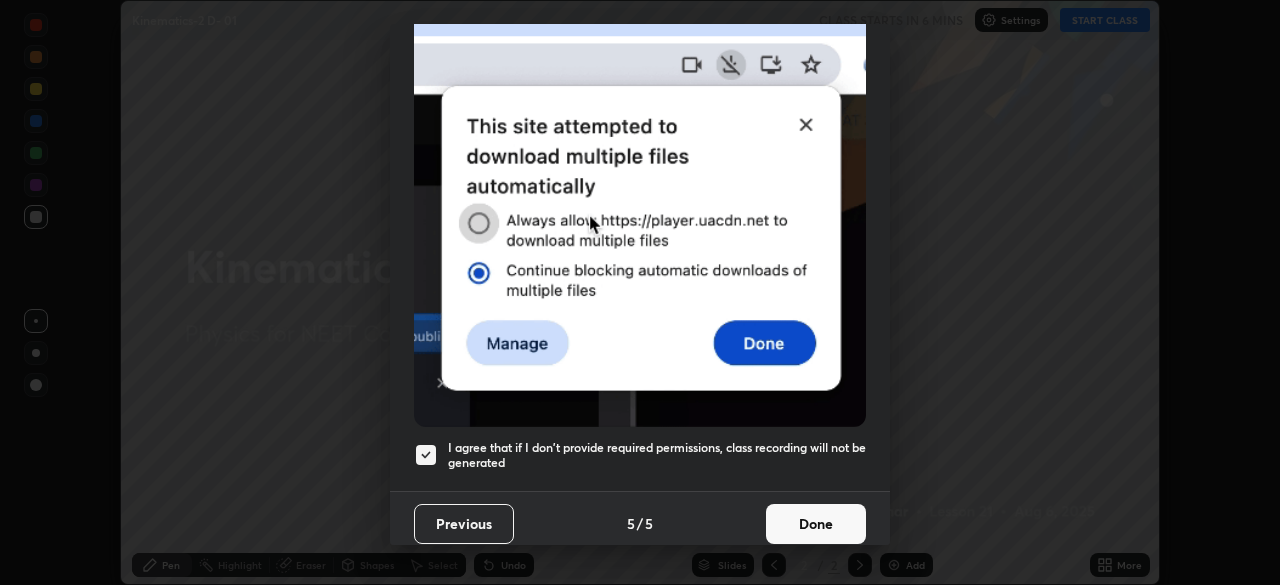 click on "Done" at bounding box center [816, 524] 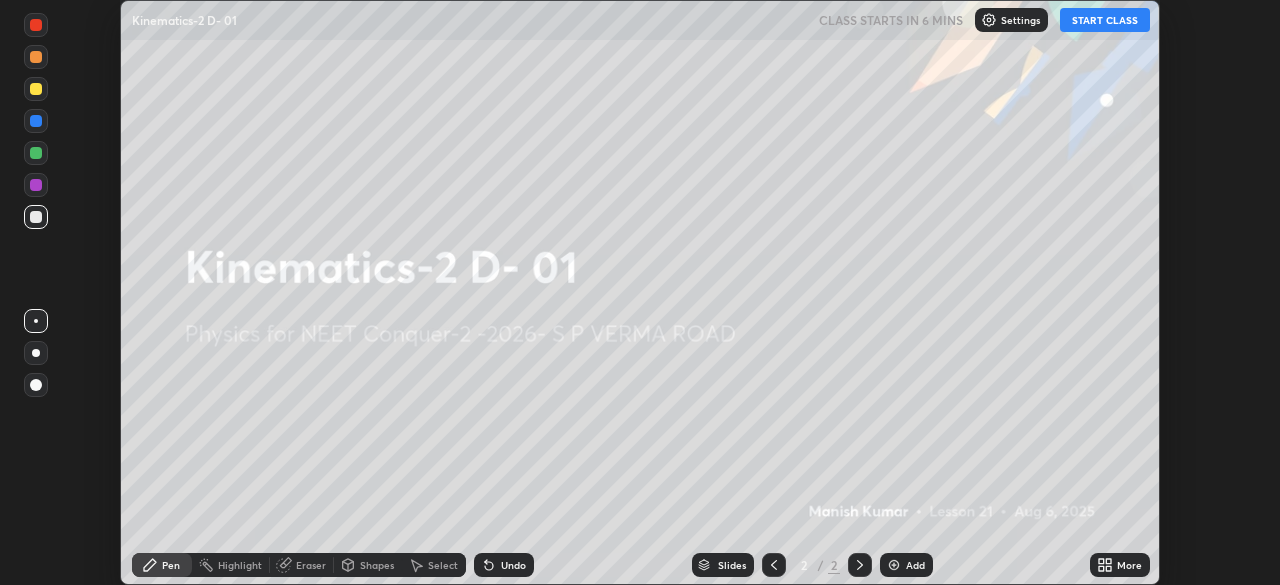 click 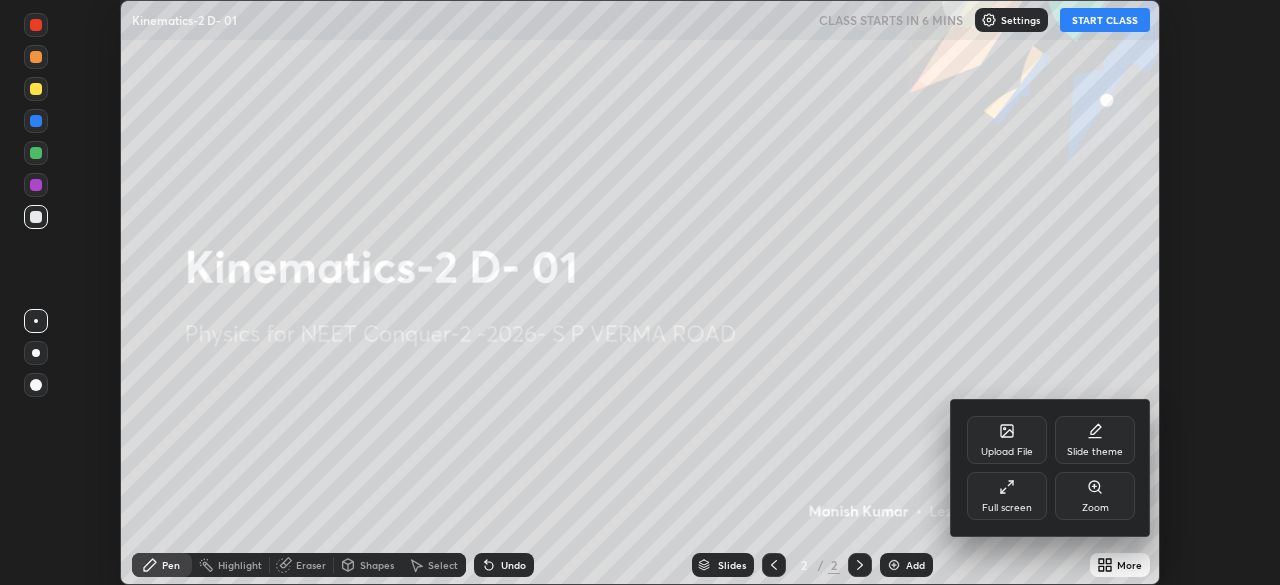 click on "Full screen" at bounding box center [1007, 496] 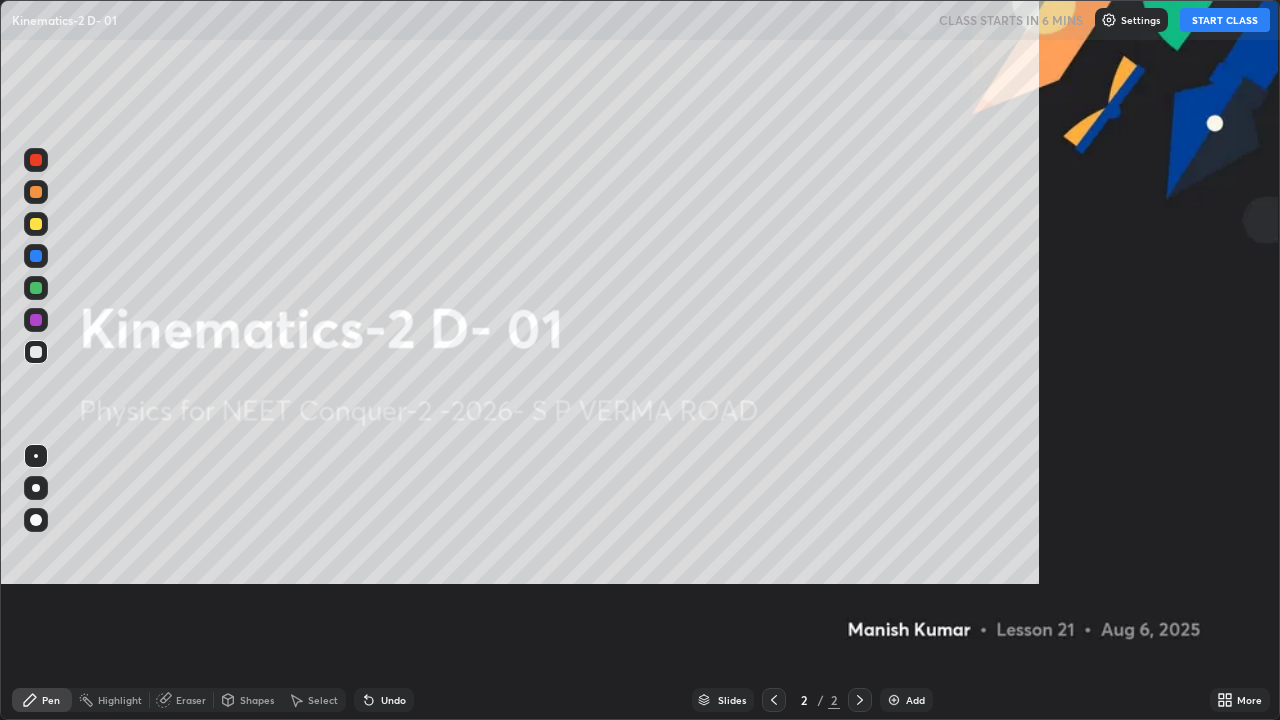 scroll, scrollTop: 99280, scrollLeft: 98720, axis: both 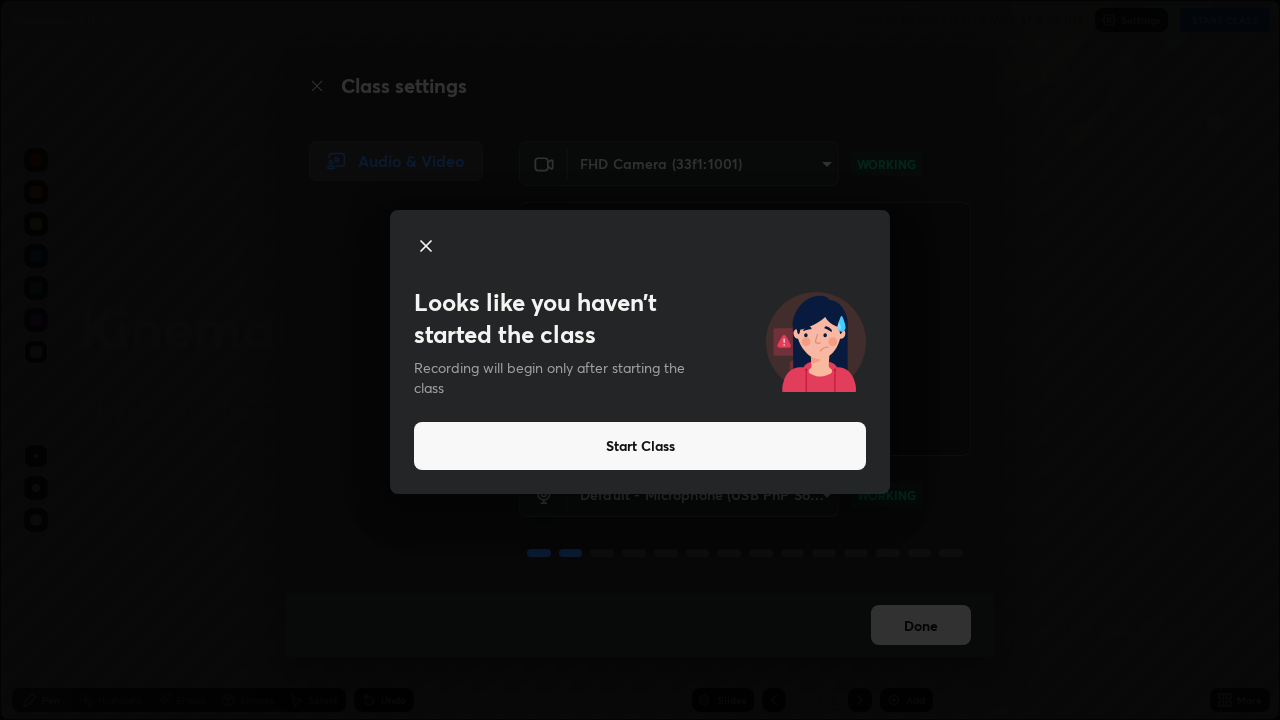 click on "Start Class" at bounding box center [640, 446] 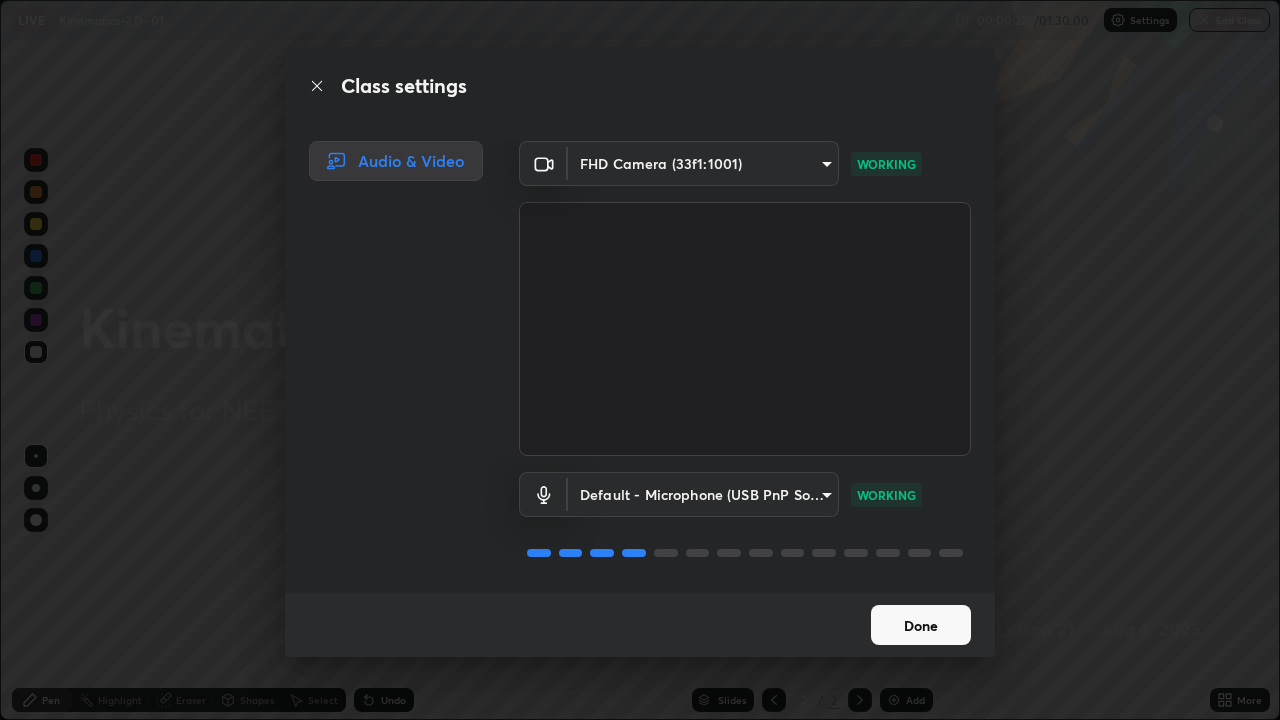 click on "Done" at bounding box center [921, 625] 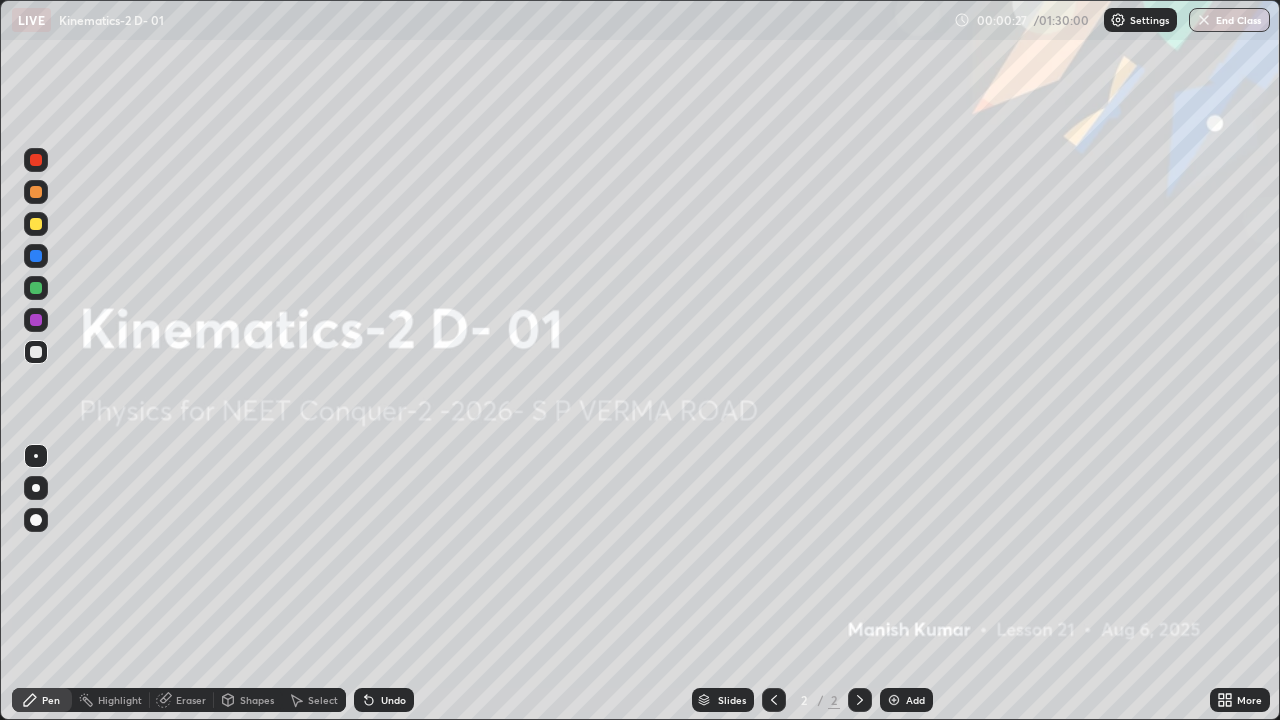 click 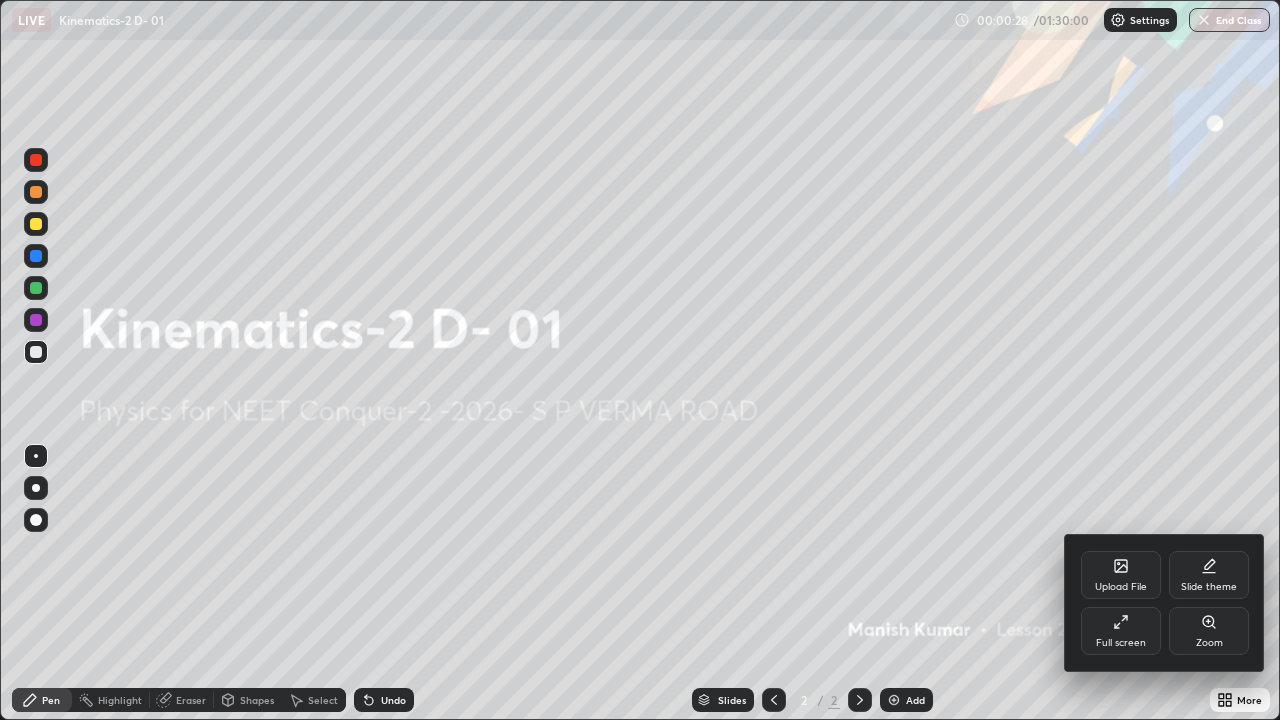 click on "Slide theme" at bounding box center (1209, 587) 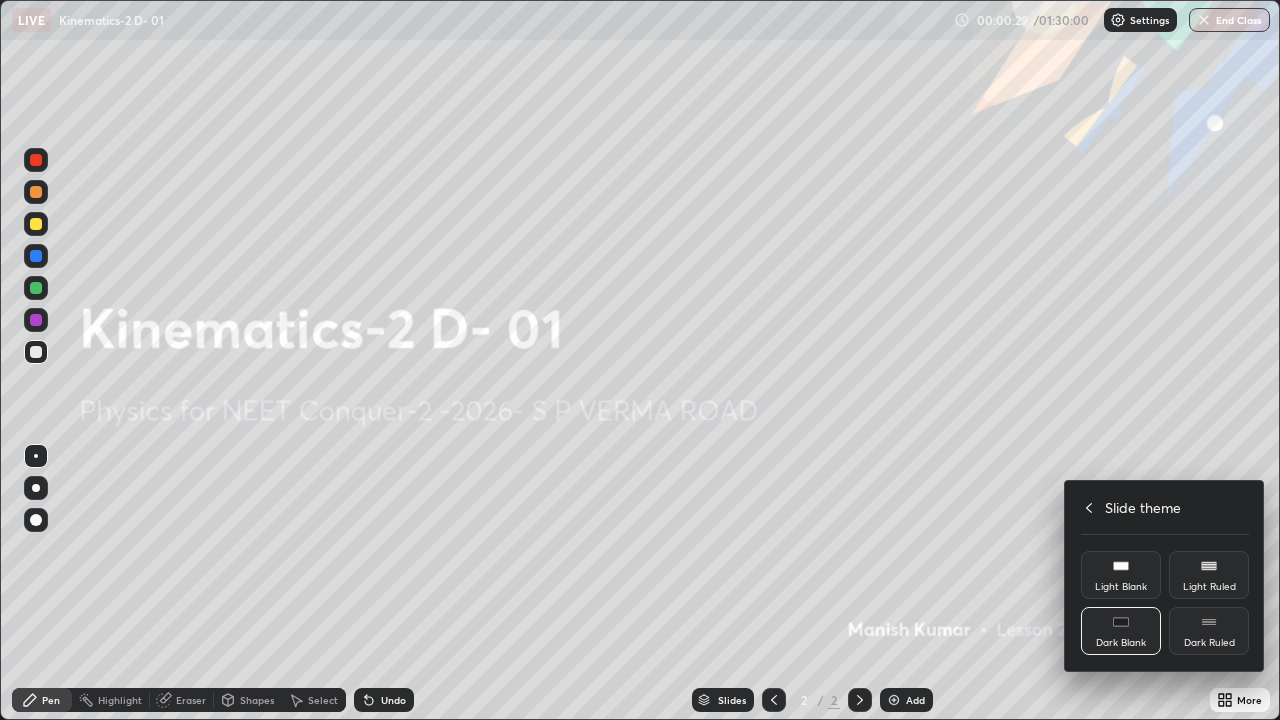 click on "Dark Ruled" at bounding box center [1209, 643] 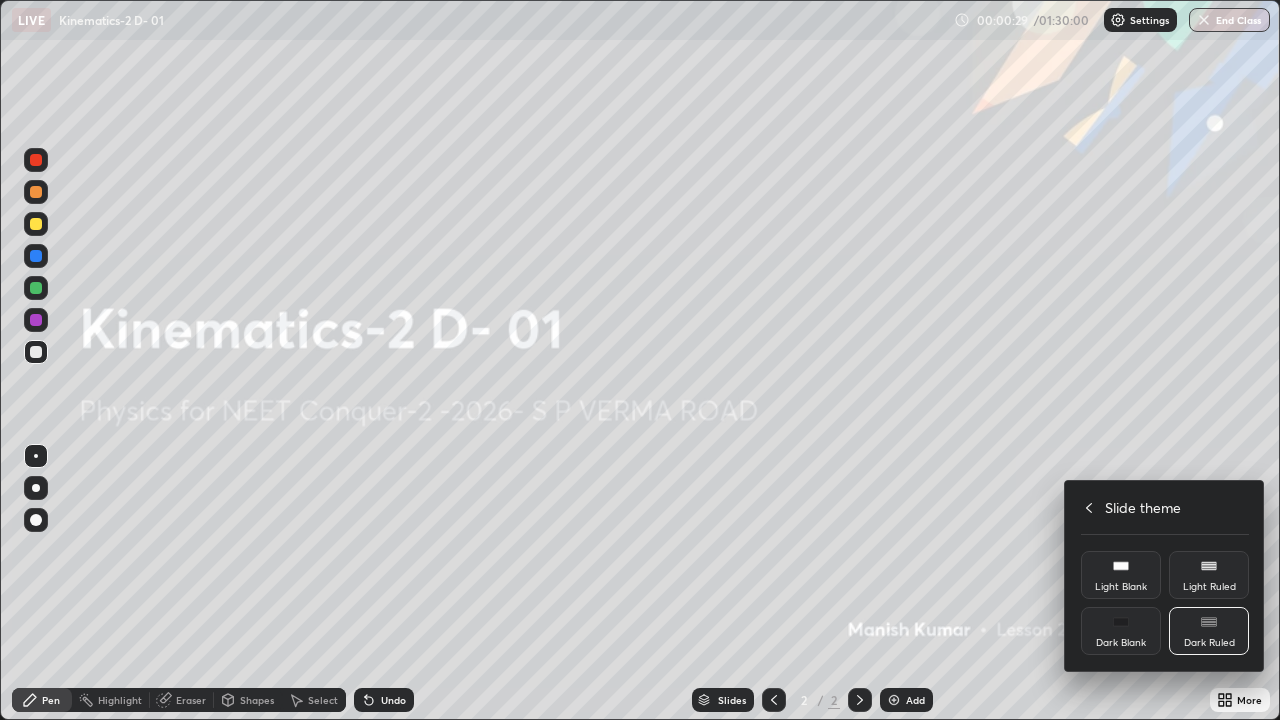 click at bounding box center (640, 360) 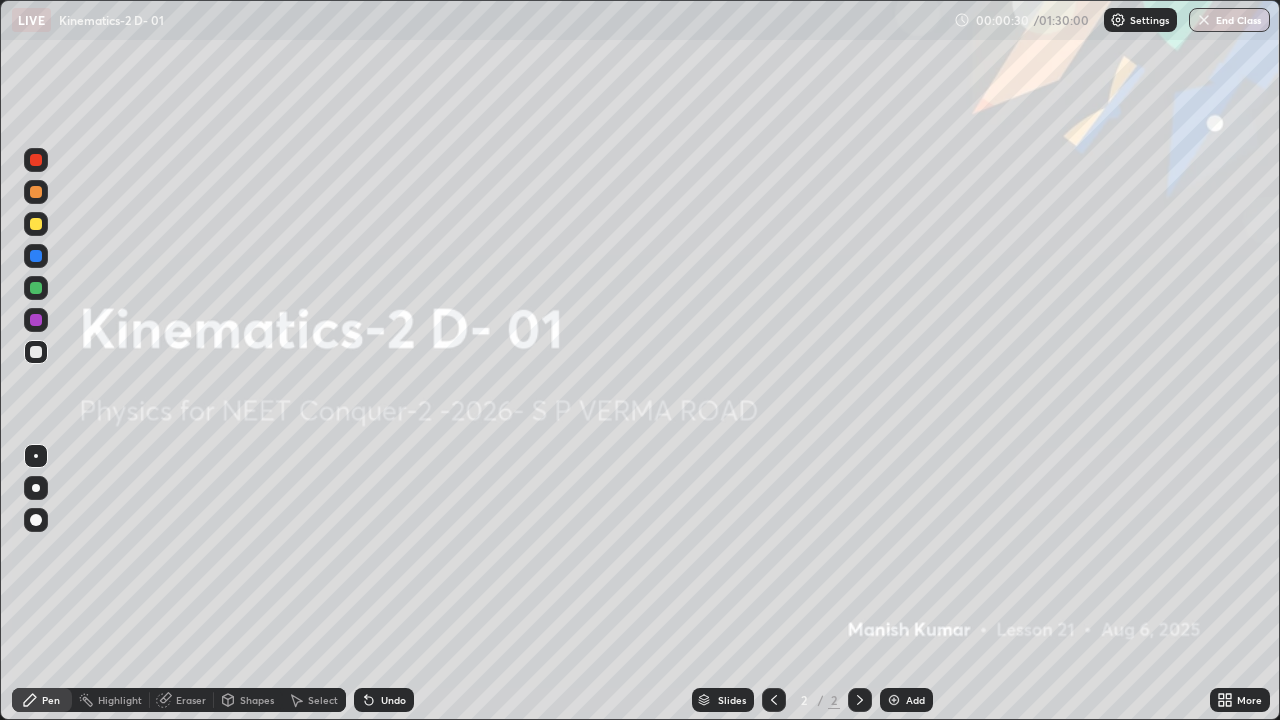 click on "Add" at bounding box center [915, 700] 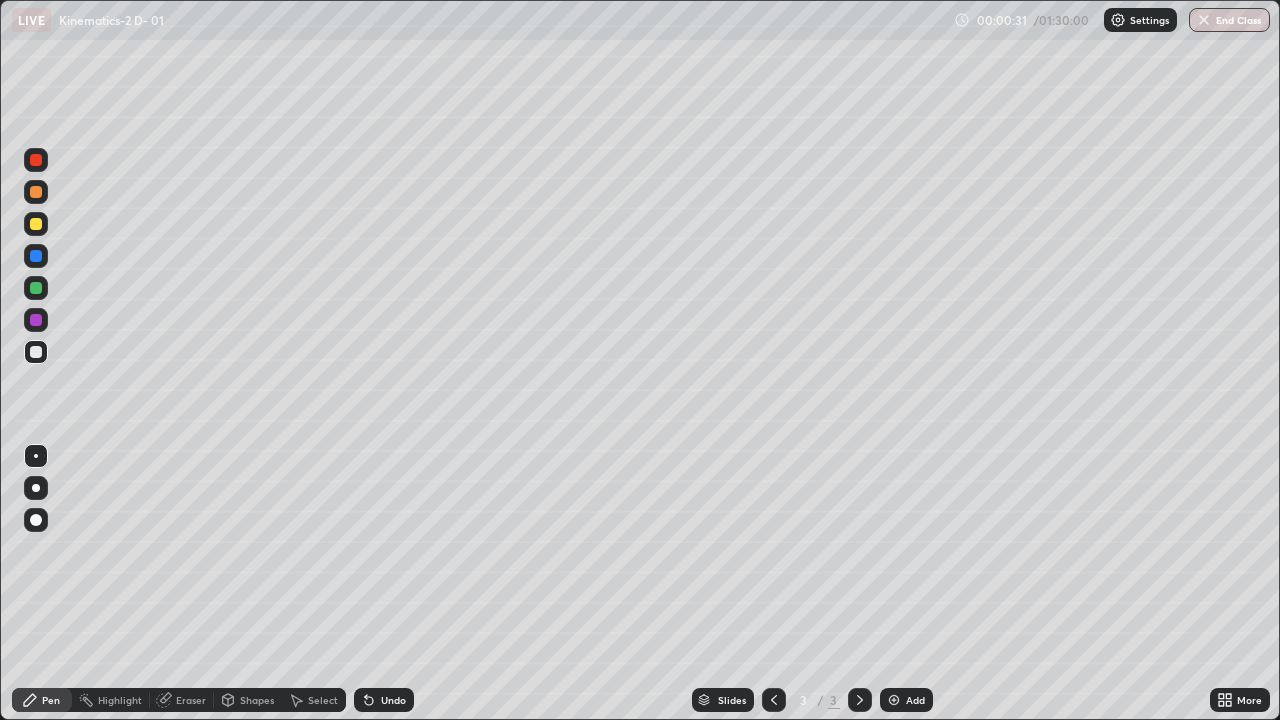 click at bounding box center (36, 352) 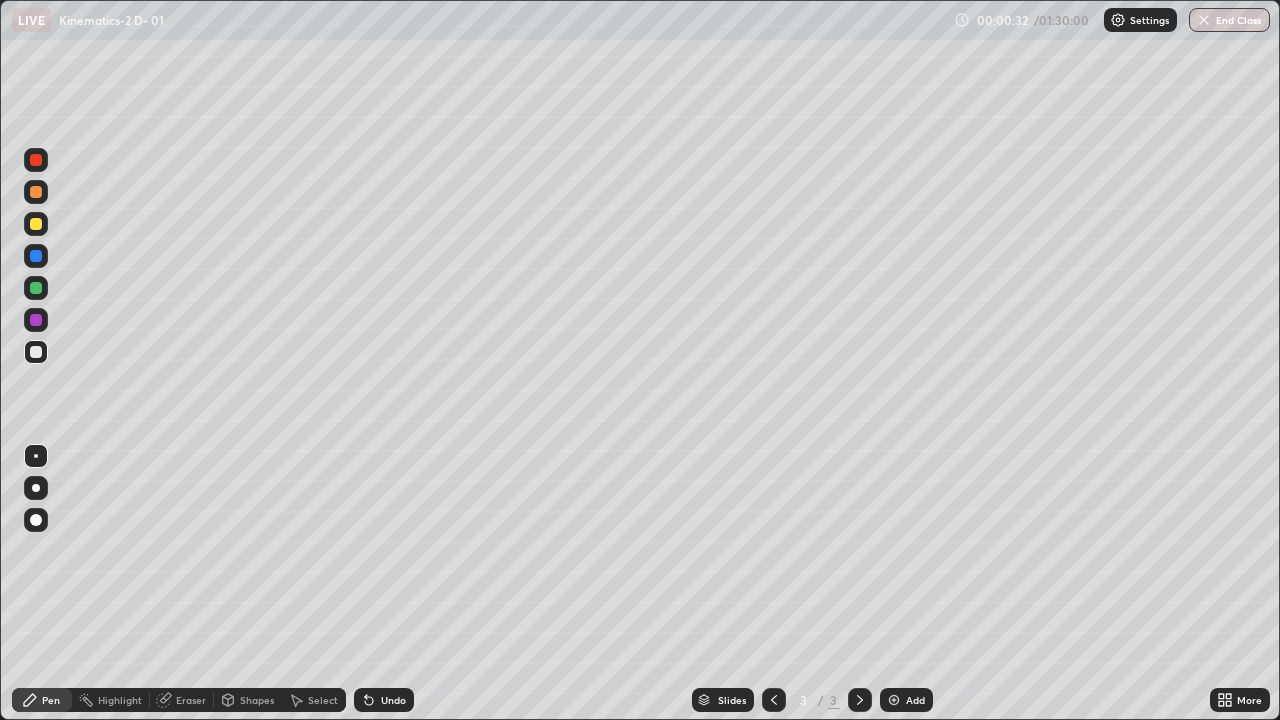 click at bounding box center [36, 352] 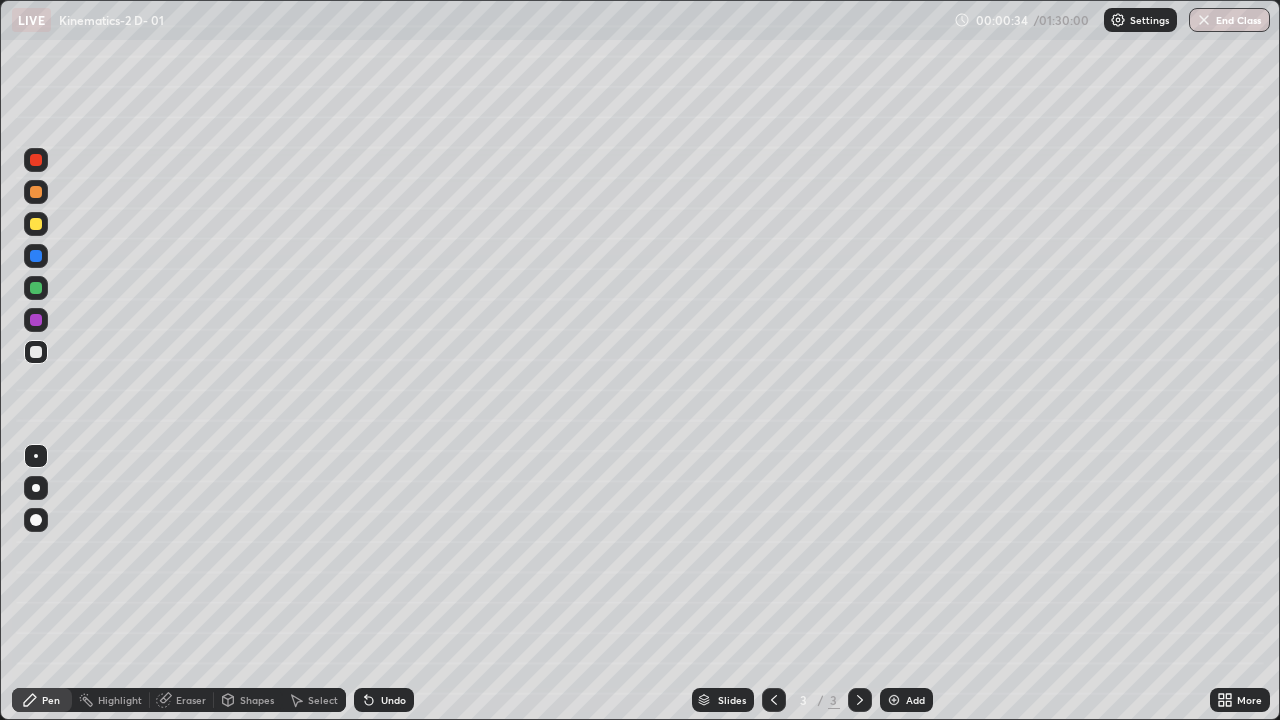 click at bounding box center [36, 192] 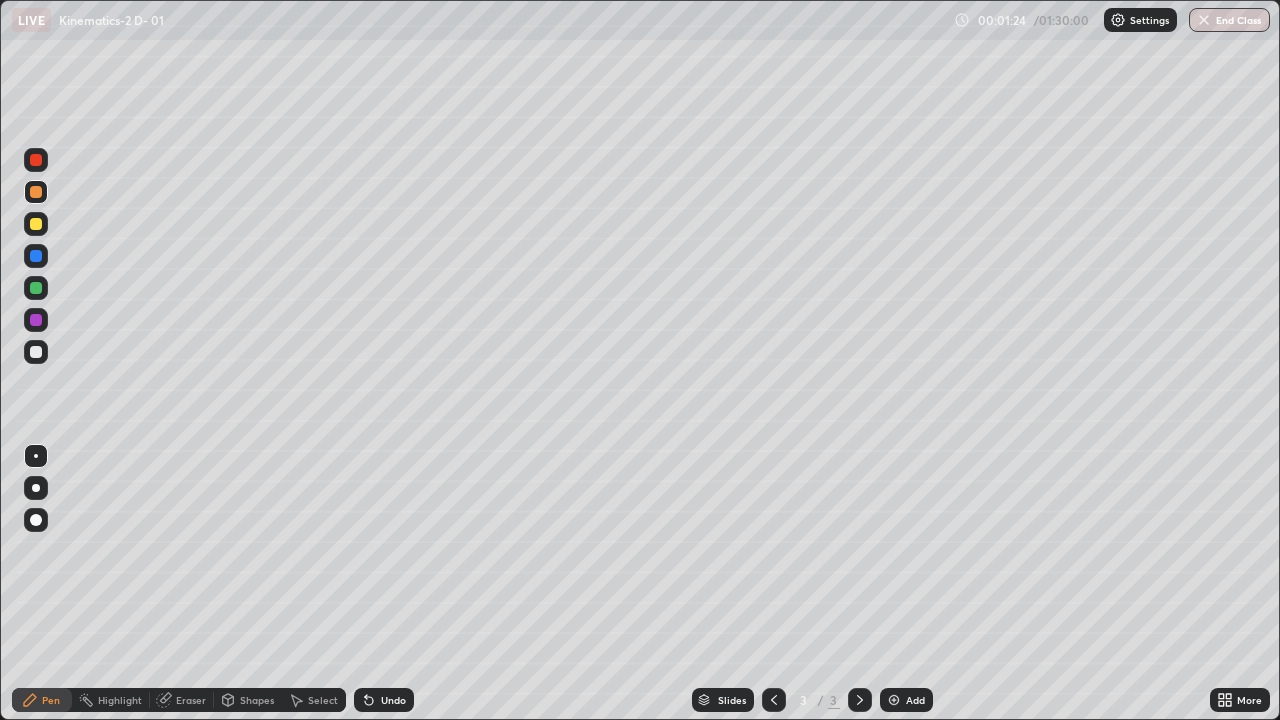 click at bounding box center [36, 352] 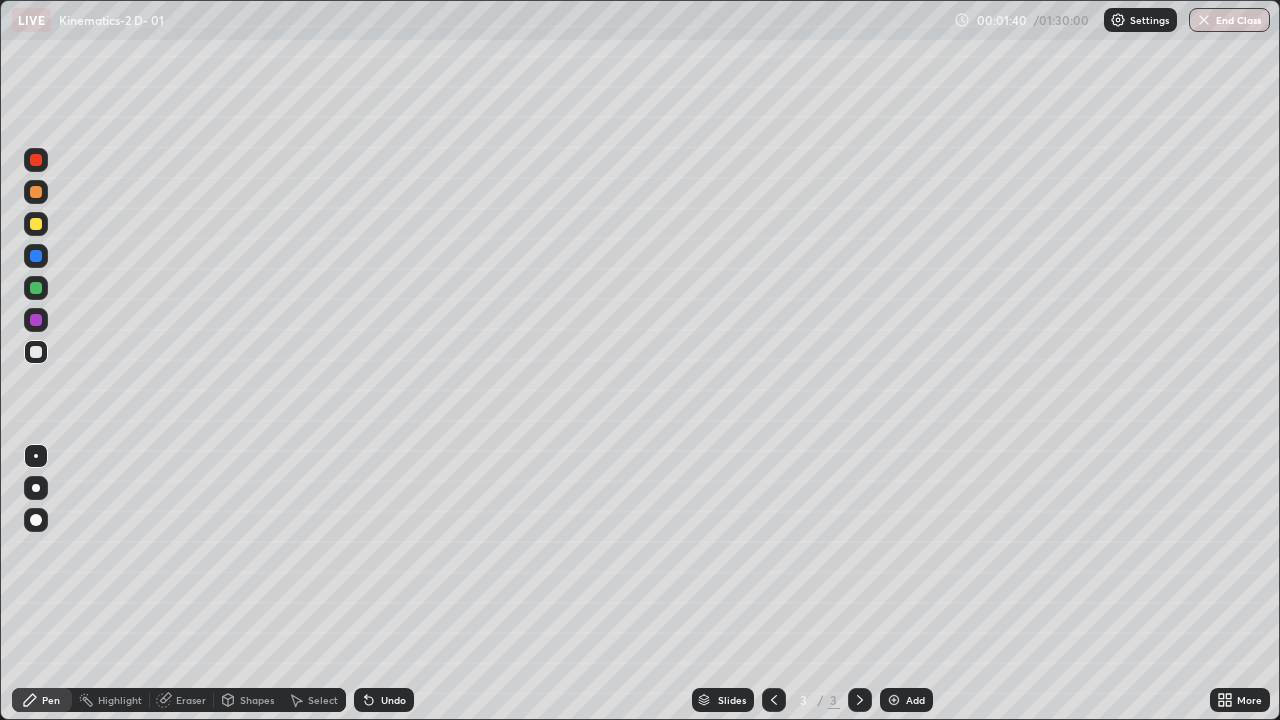 click at bounding box center (36, 288) 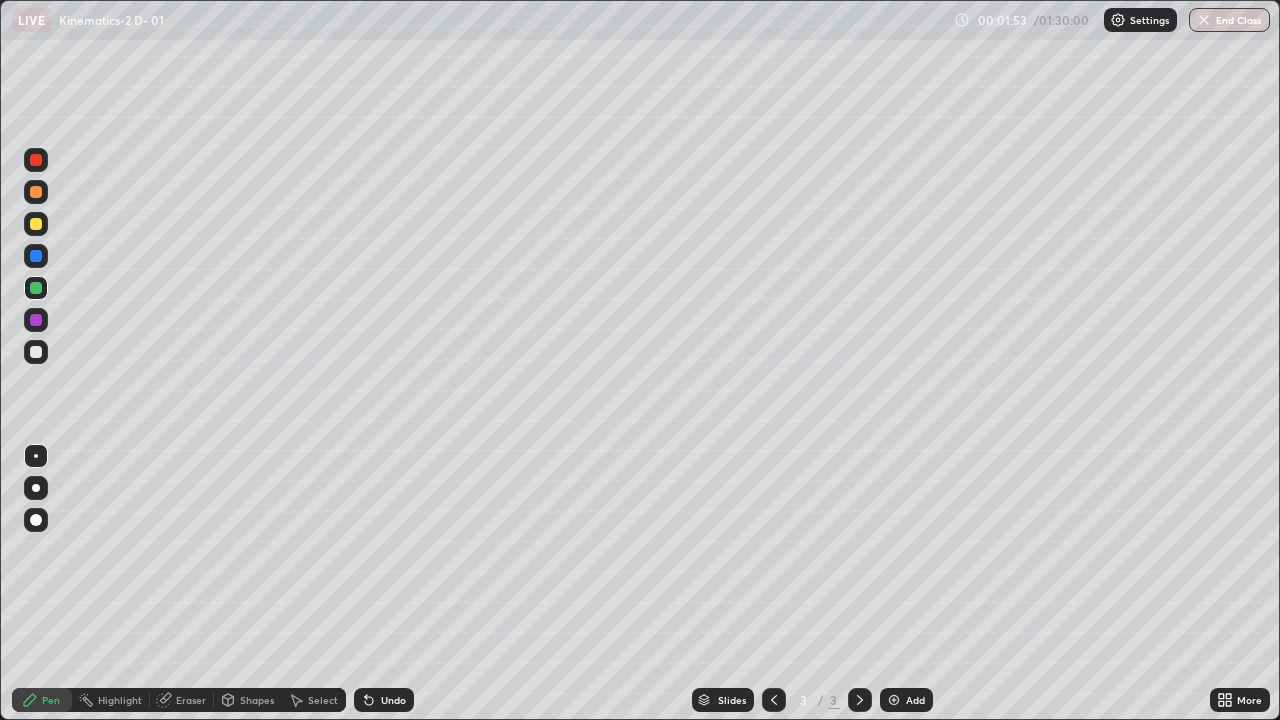 click at bounding box center (36, 352) 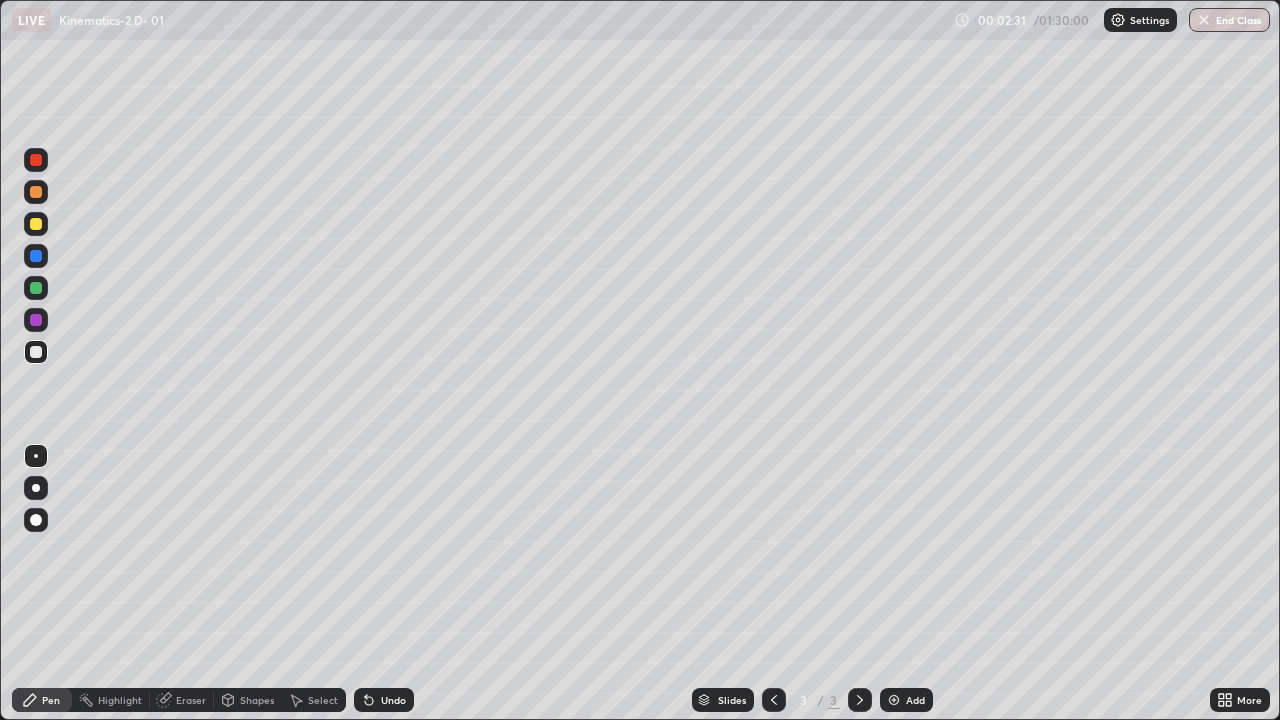 click at bounding box center (36, 224) 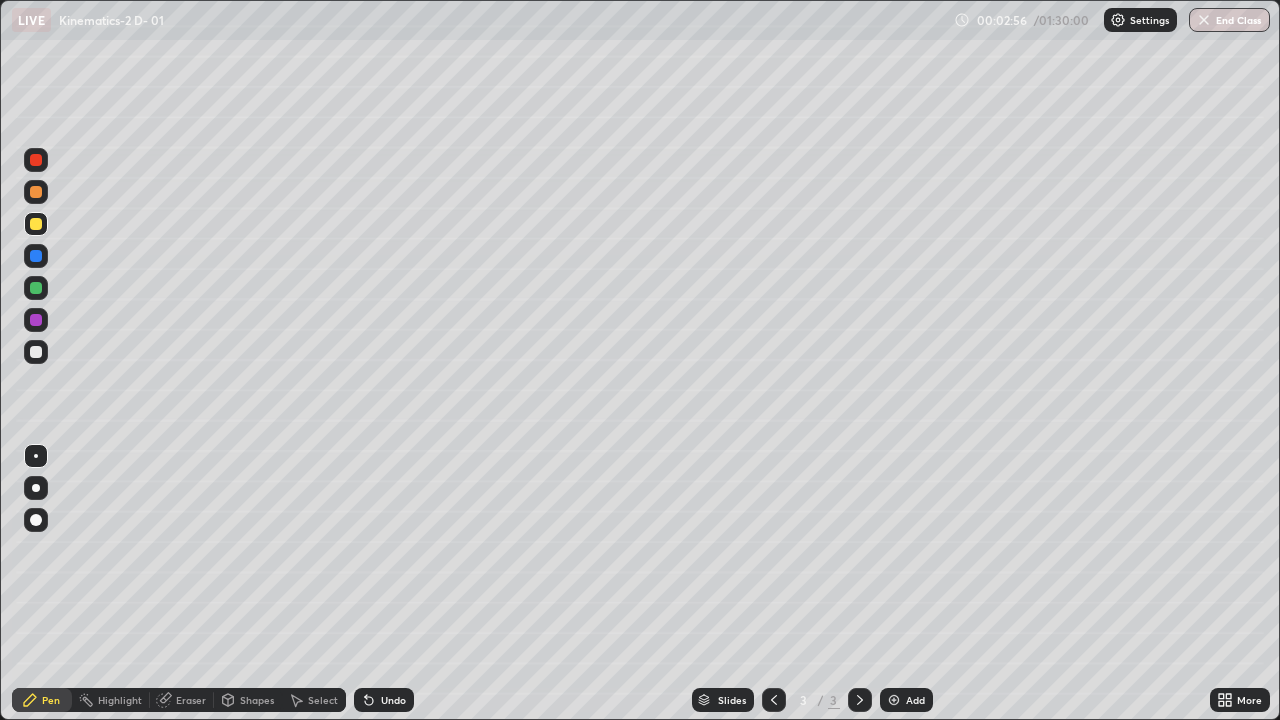 click at bounding box center (36, 320) 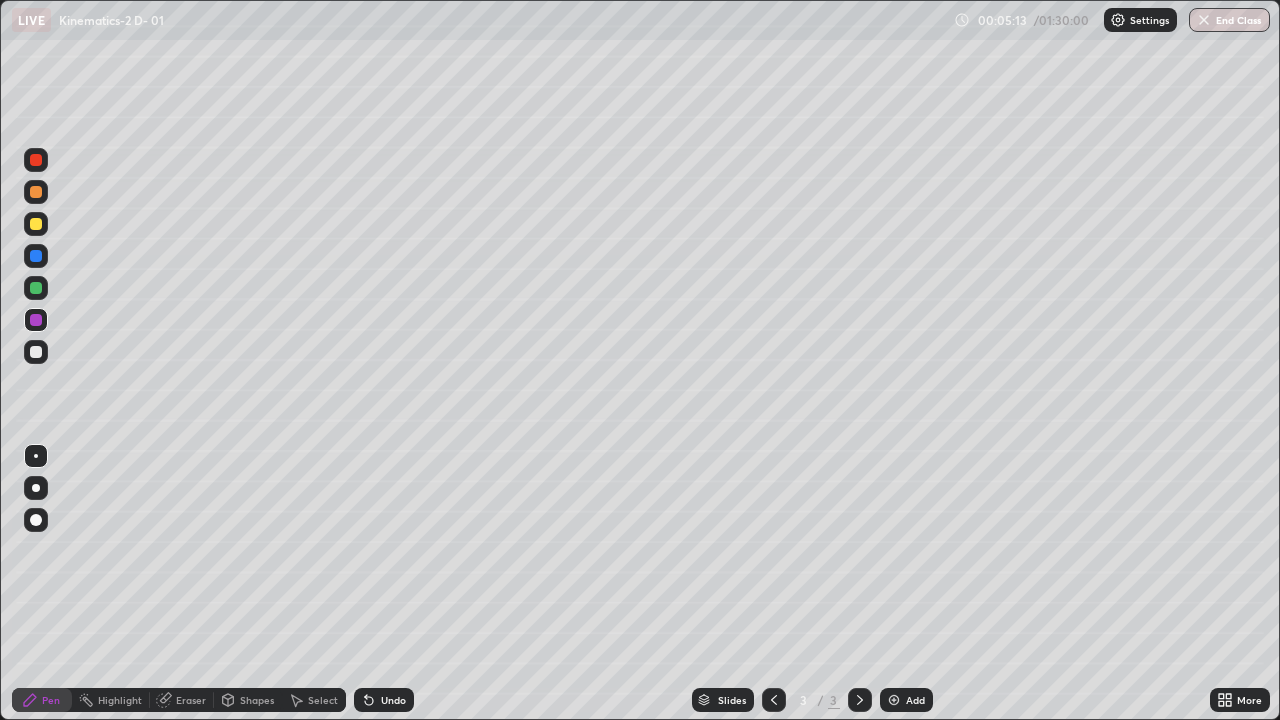 click at bounding box center (894, 700) 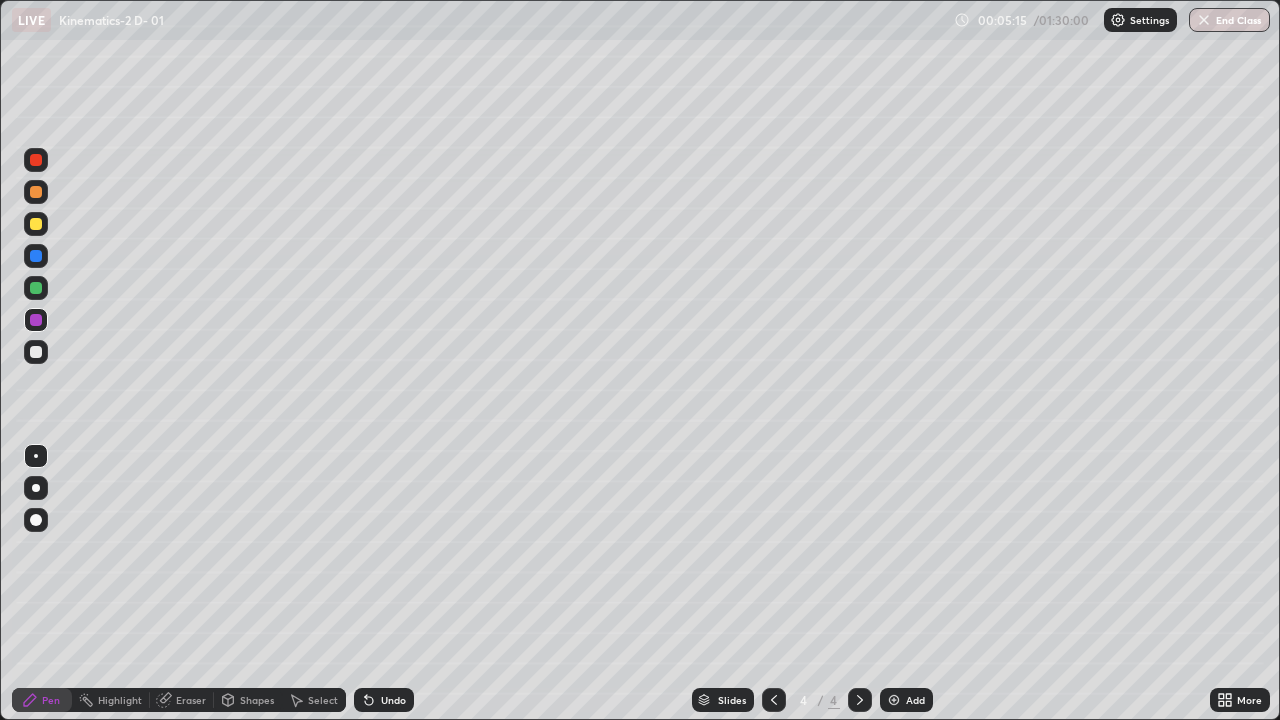 click at bounding box center (36, 352) 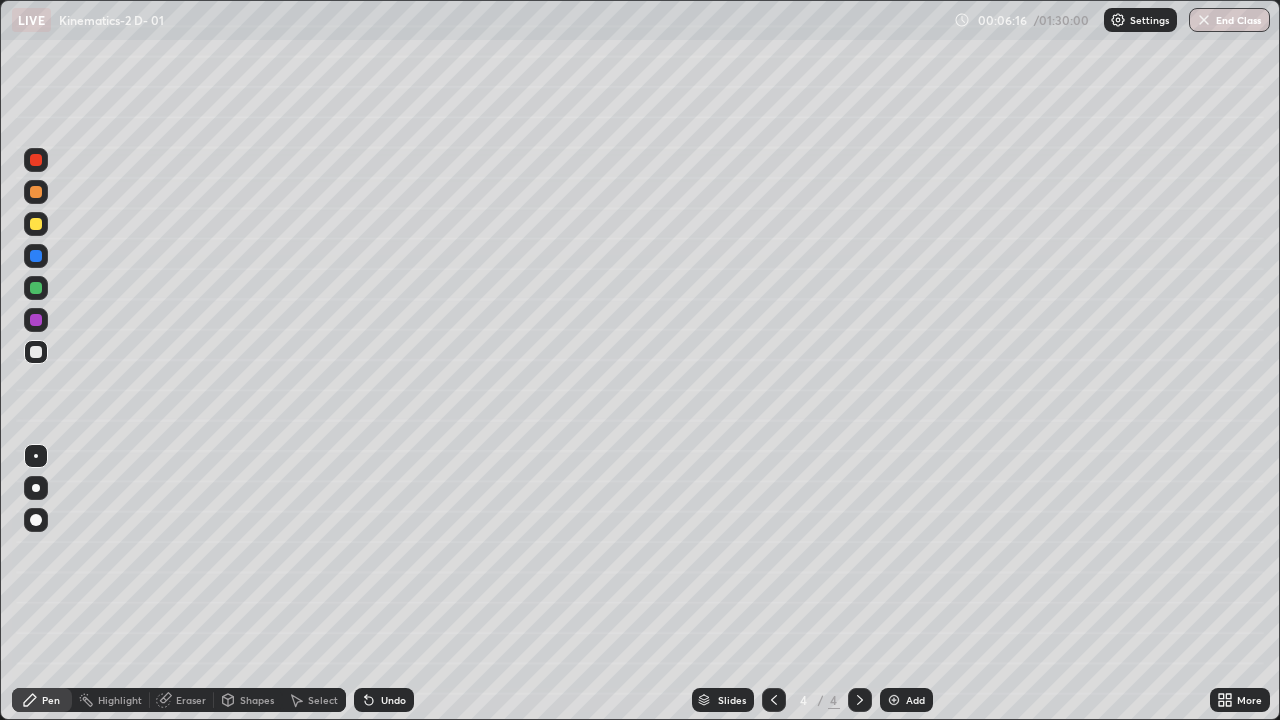 click at bounding box center [36, 288] 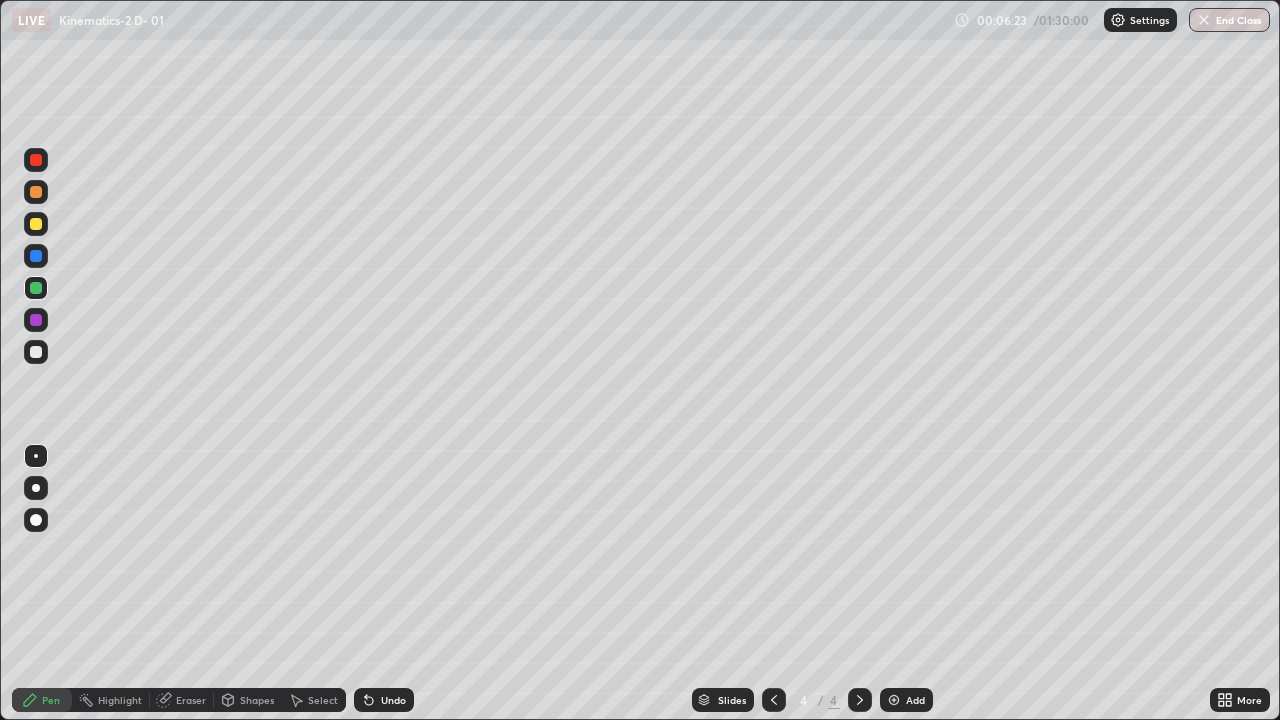 click at bounding box center [36, 224] 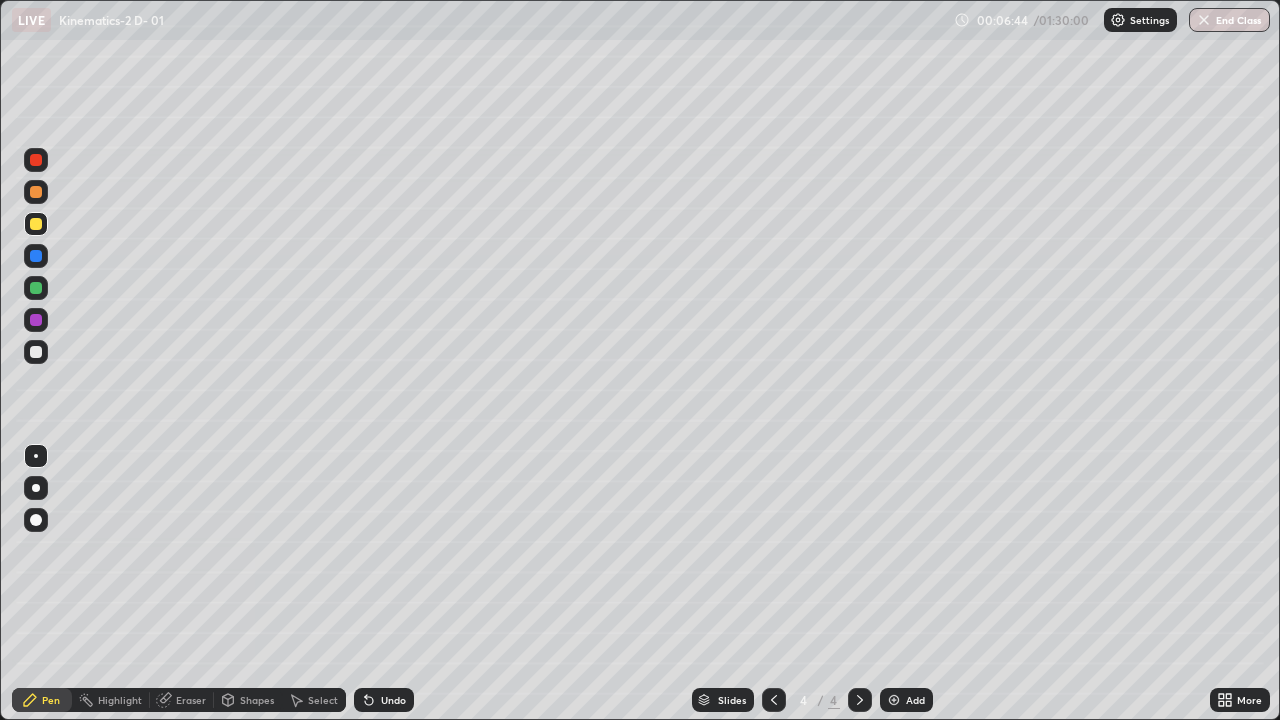 click at bounding box center [36, 160] 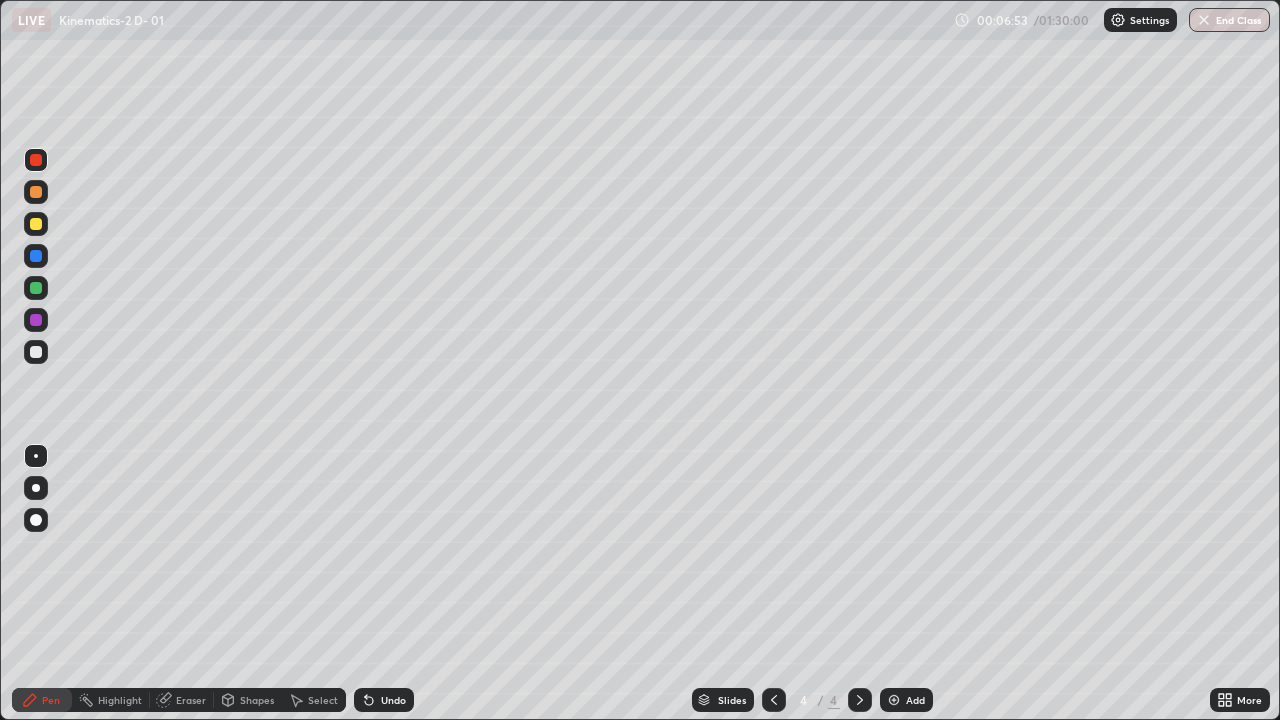 click at bounding box center [36, 224] 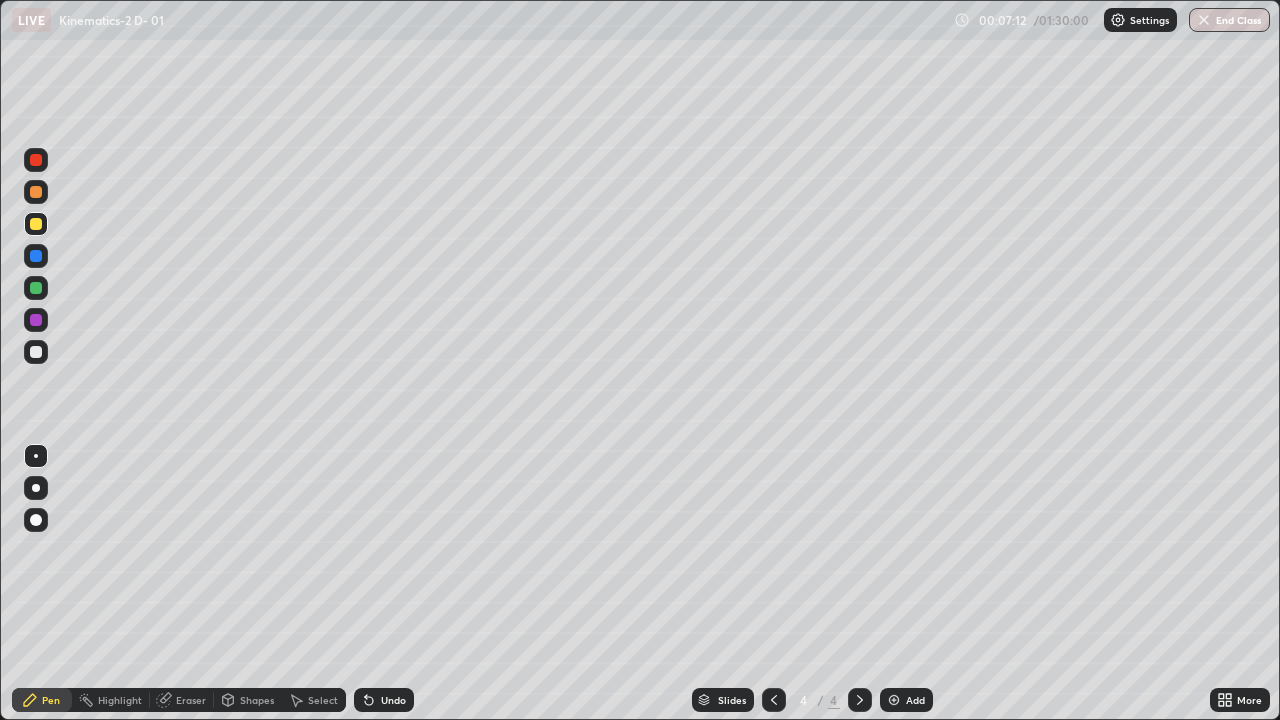 click at bounding box center [36, 352] 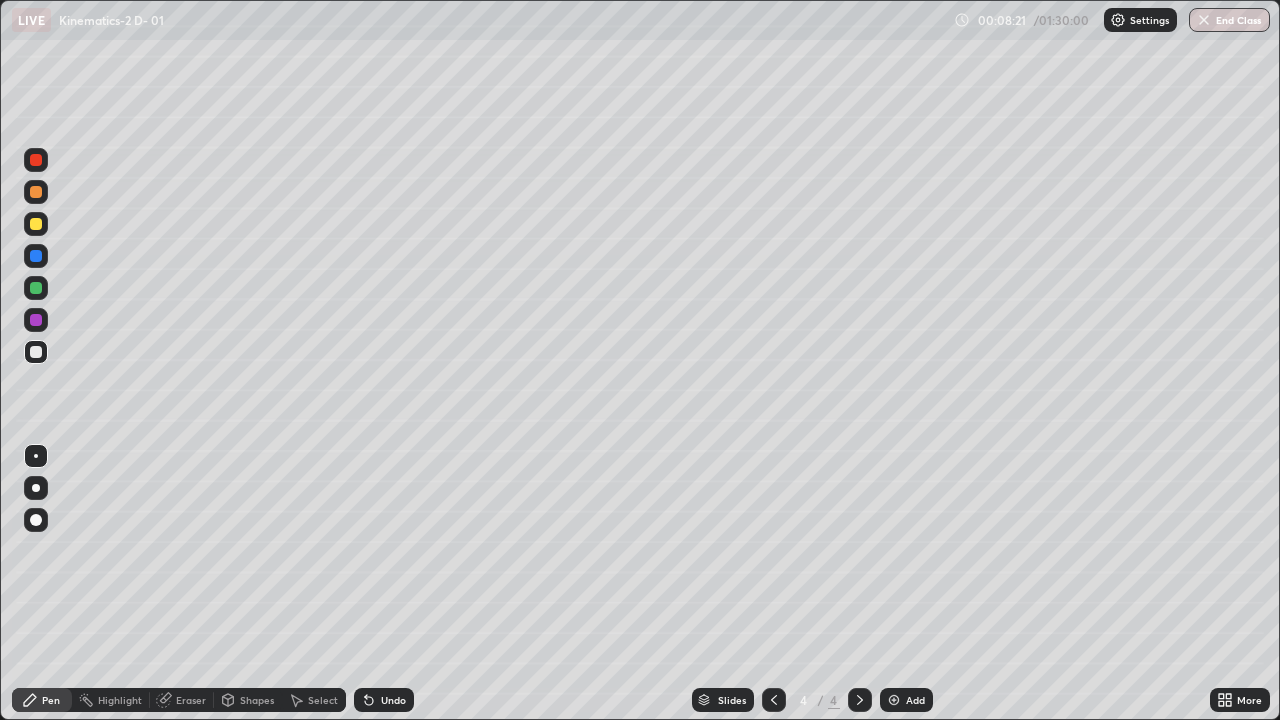 click at bounding box center (774, 700) 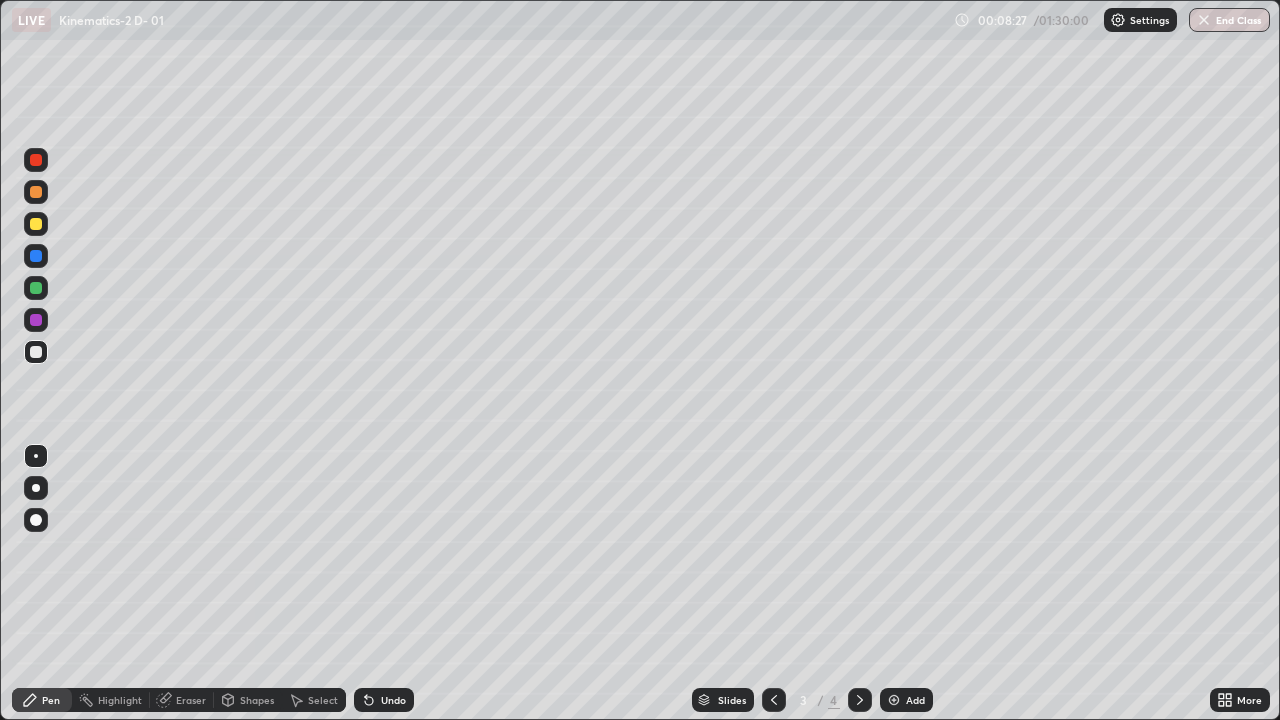click 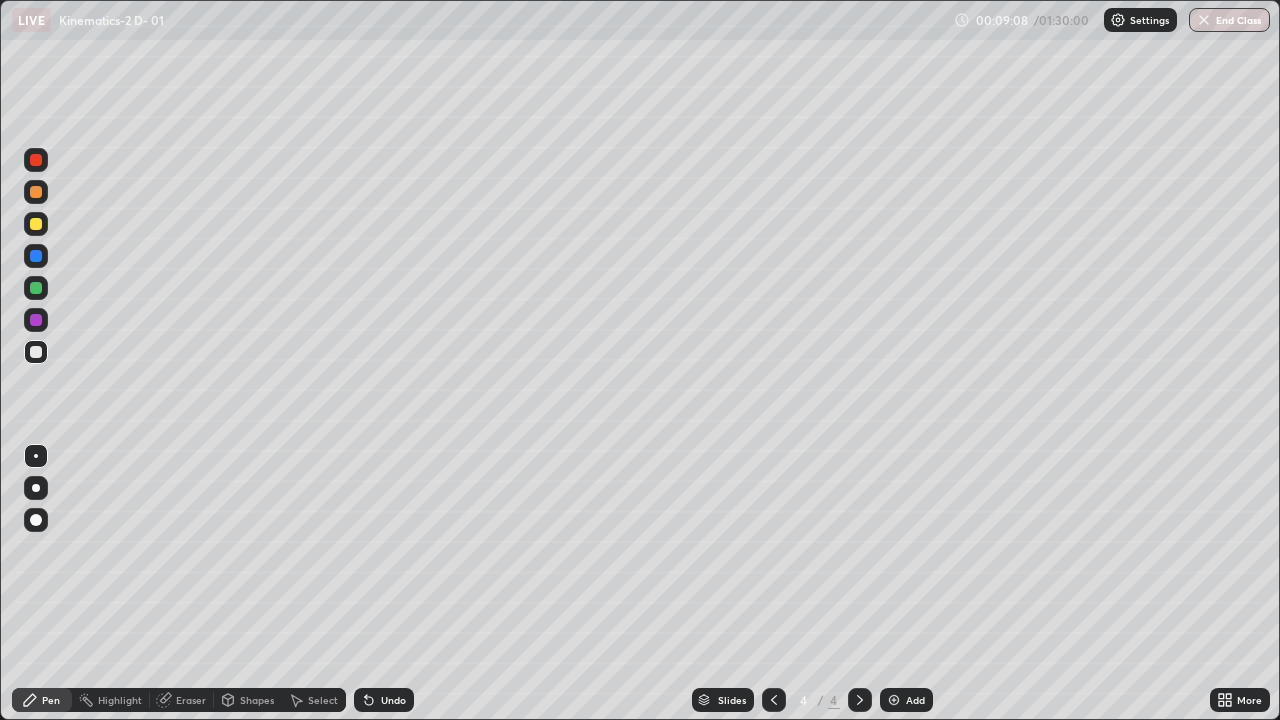 click at bounding box center [894, 700] 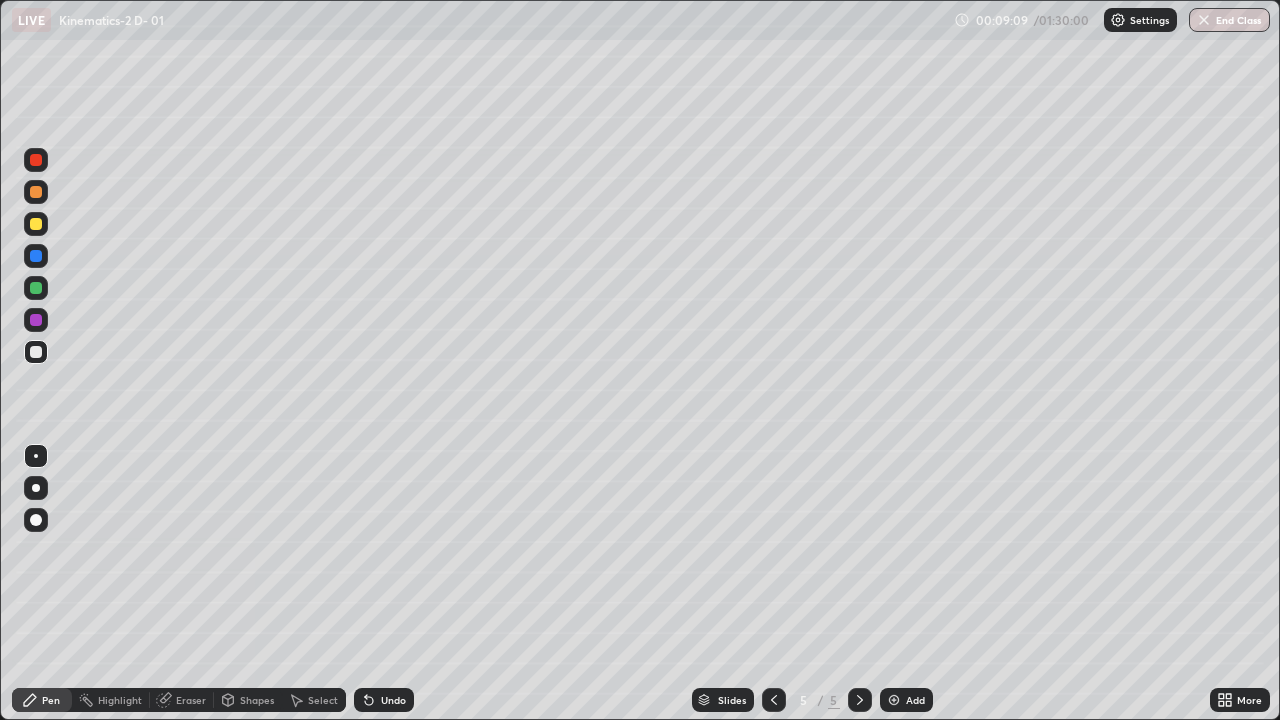 click at bounding box center [36, 352] 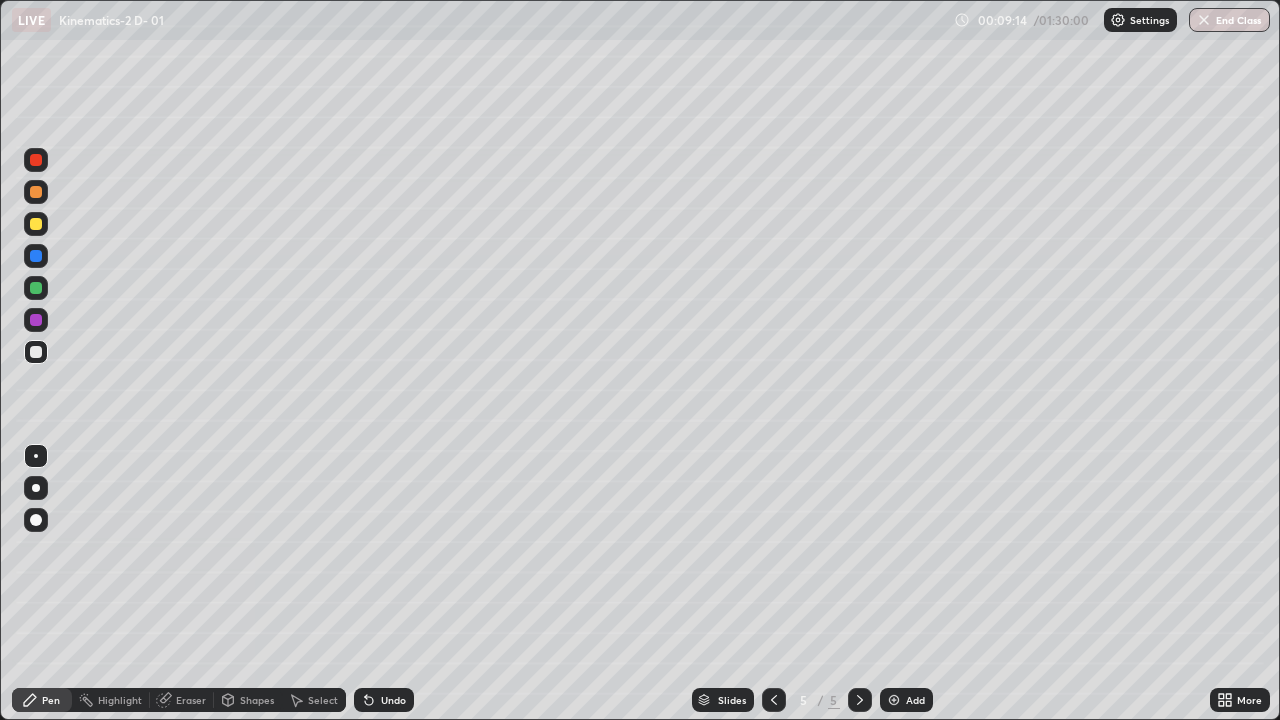 click at bounding box center (36, 224) 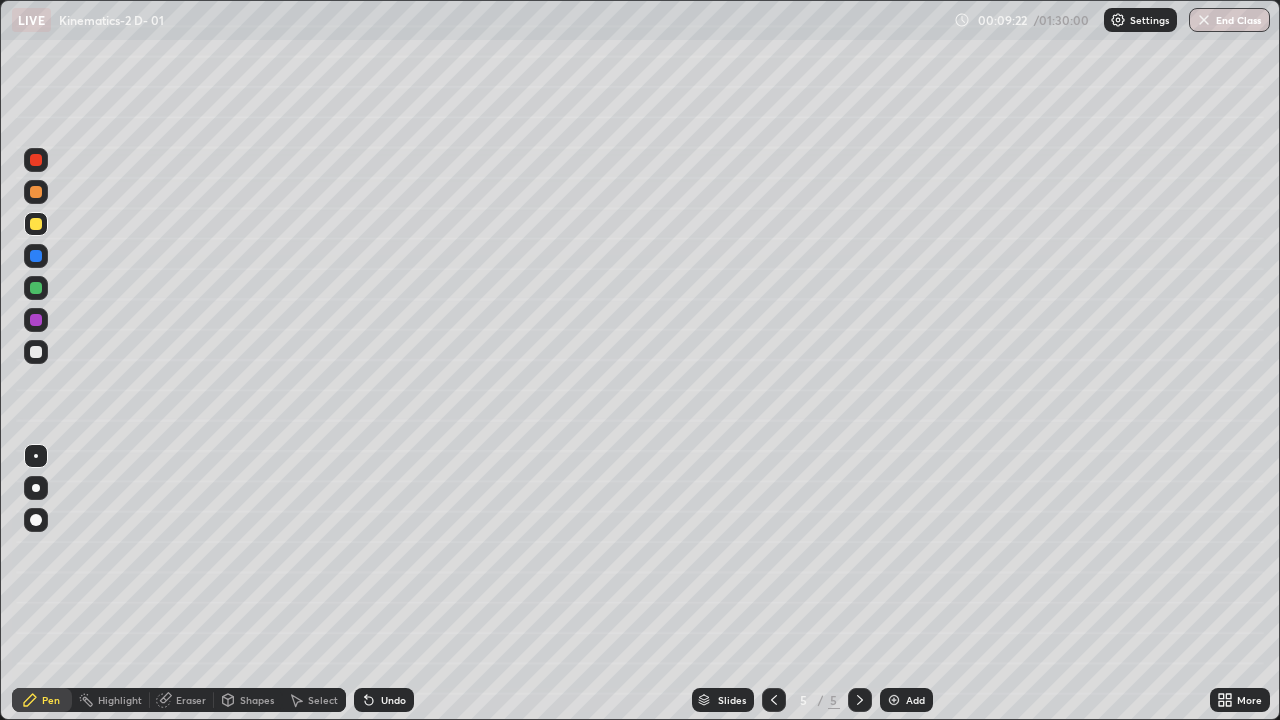 click at bounding box center [36, 352] 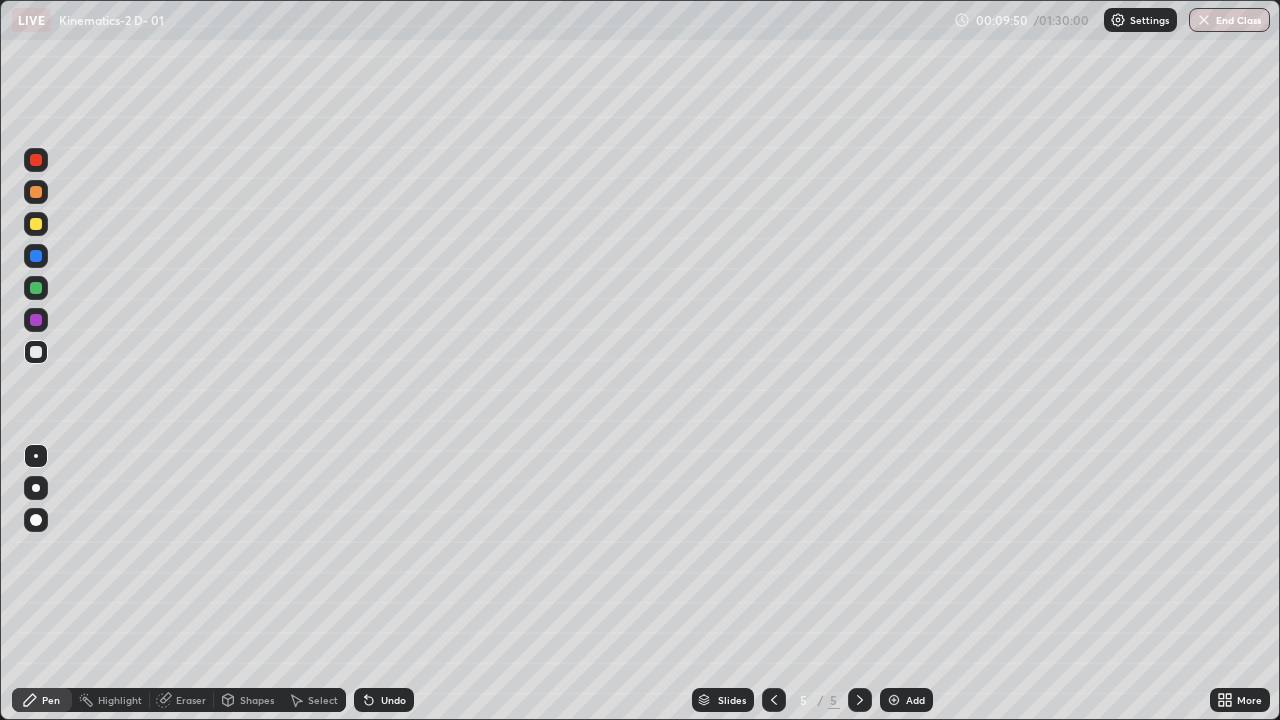 click at bounding box center [36, 288] 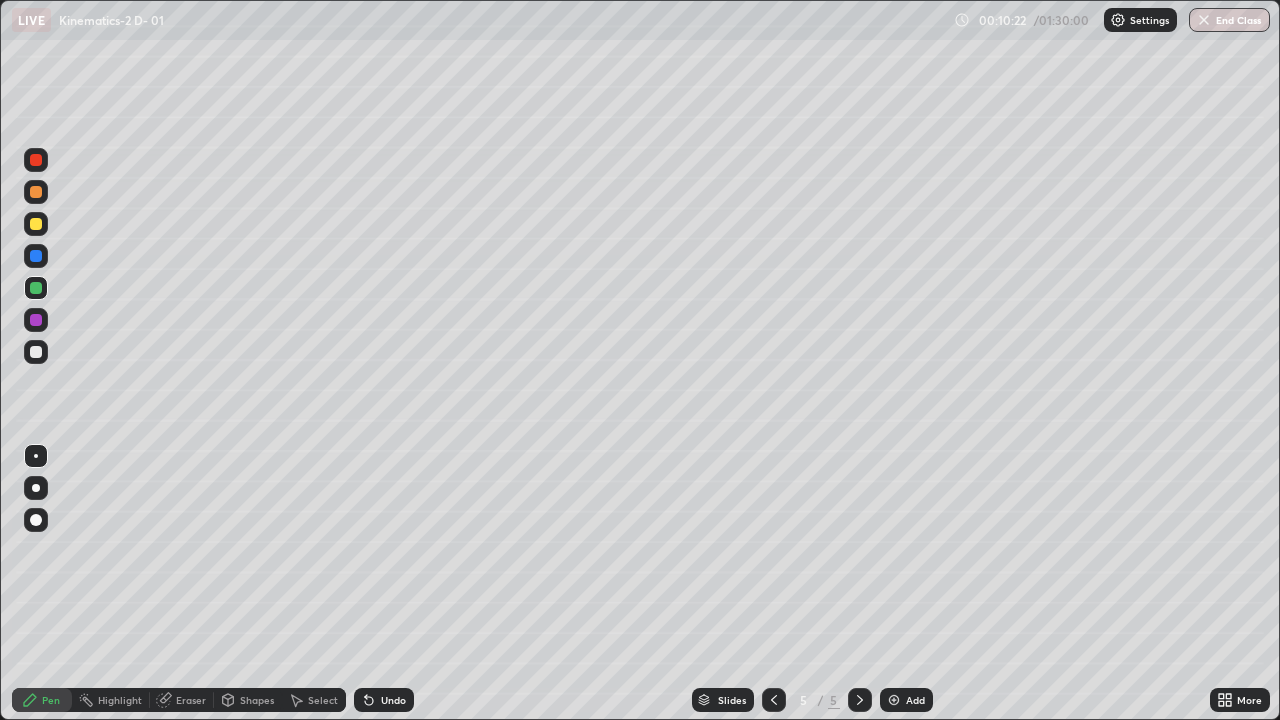 click at bounding box center (36, 256) 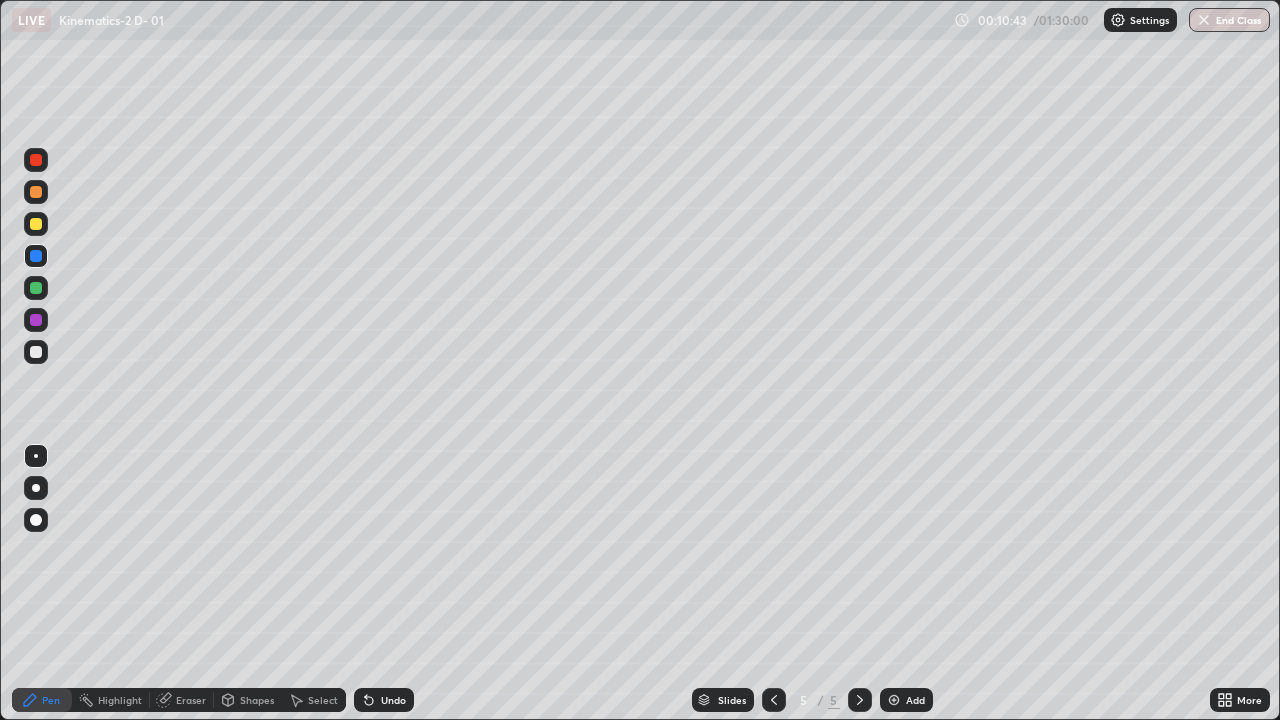 click on "Undo" at bounding box center [384, 700] 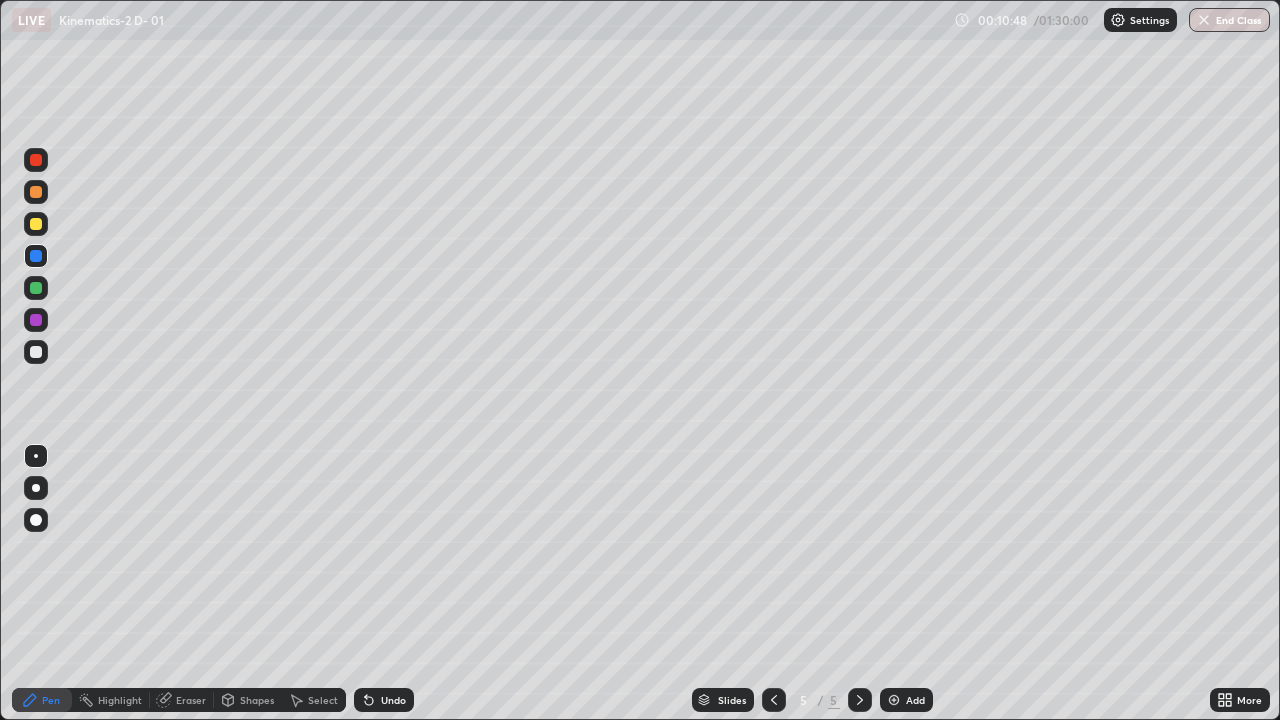 click at bounding box center [36, 288] 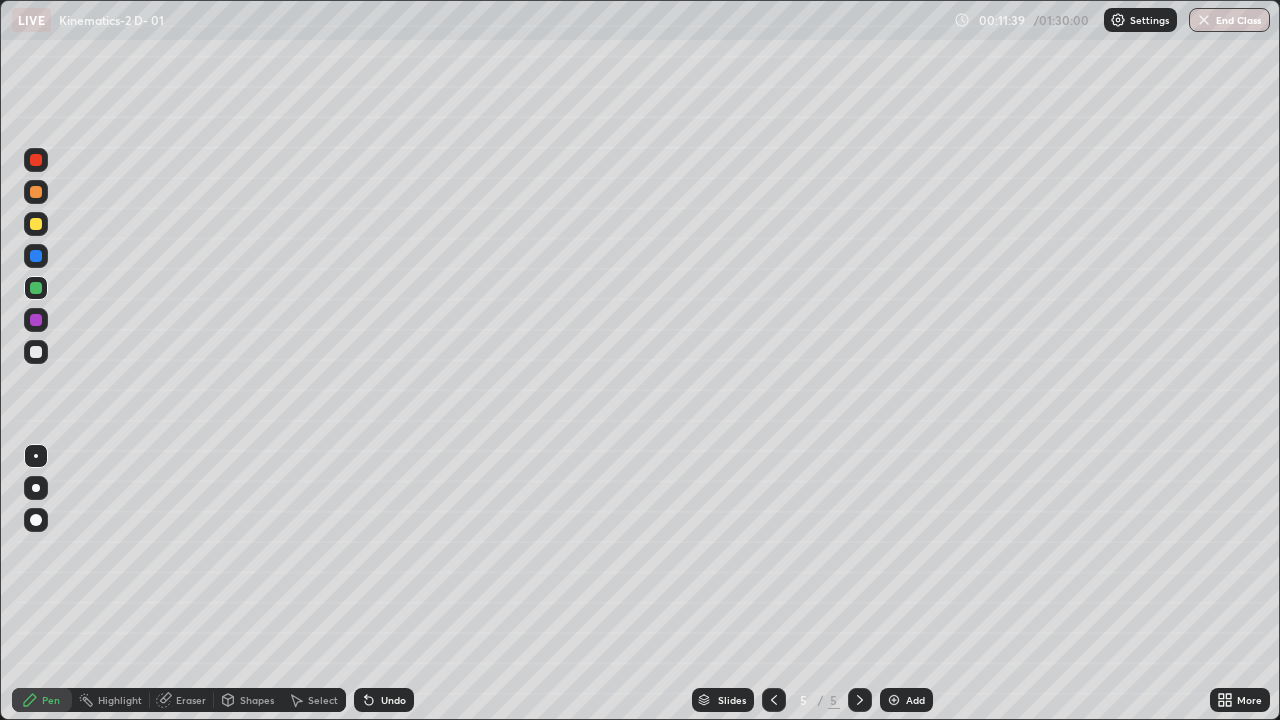 click at bounding box center (36, 160) 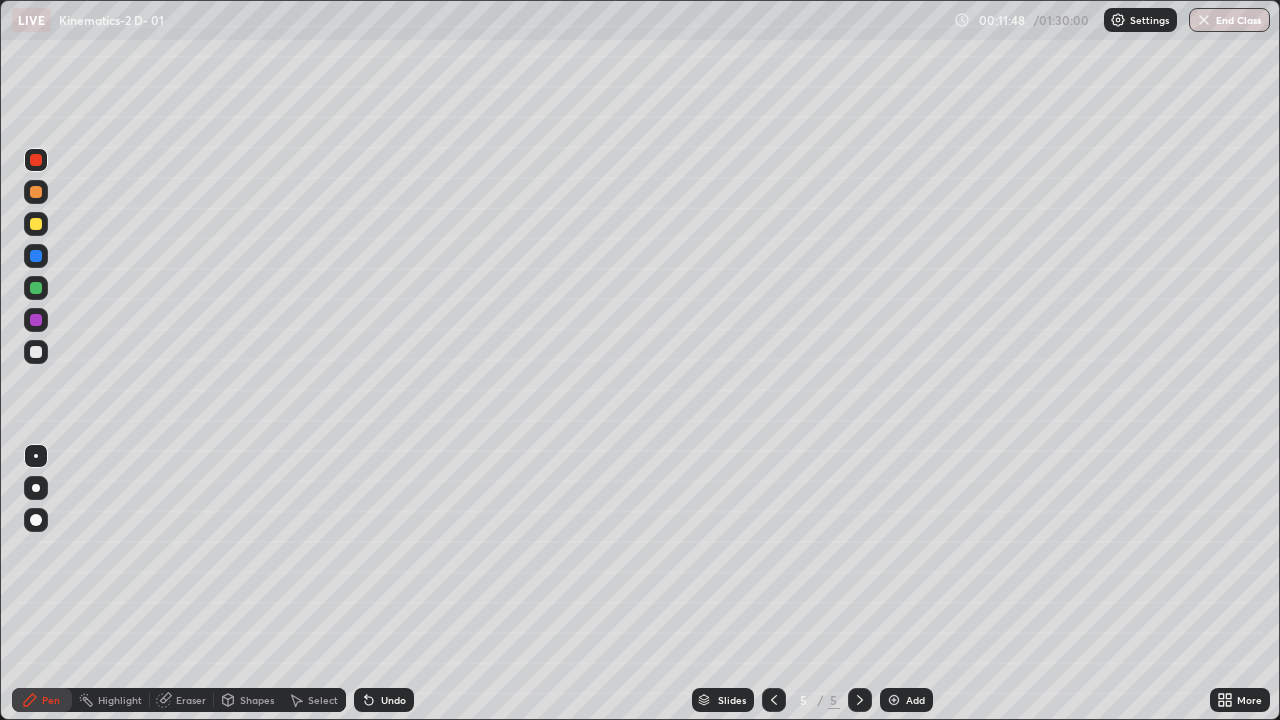 click at bounding box center (36, 256) 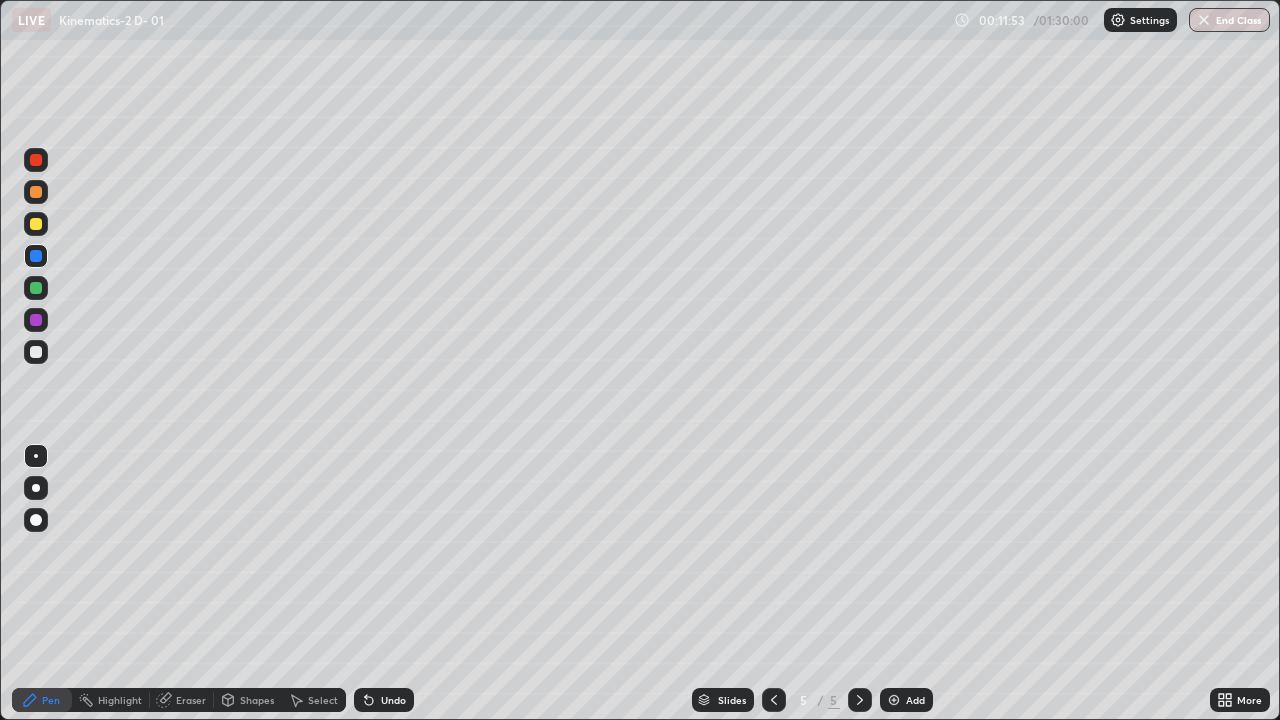 click at bounding box center [36, 288] 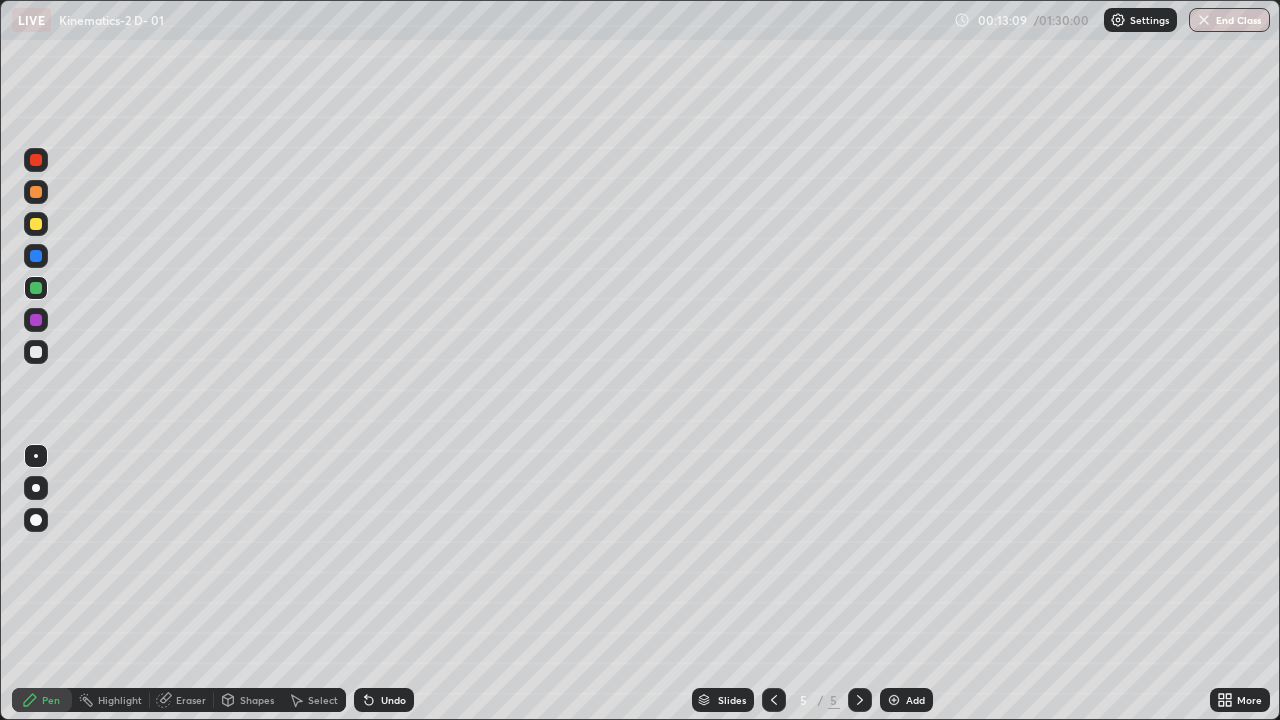 click on "Add" at bounding box center [906, 700] 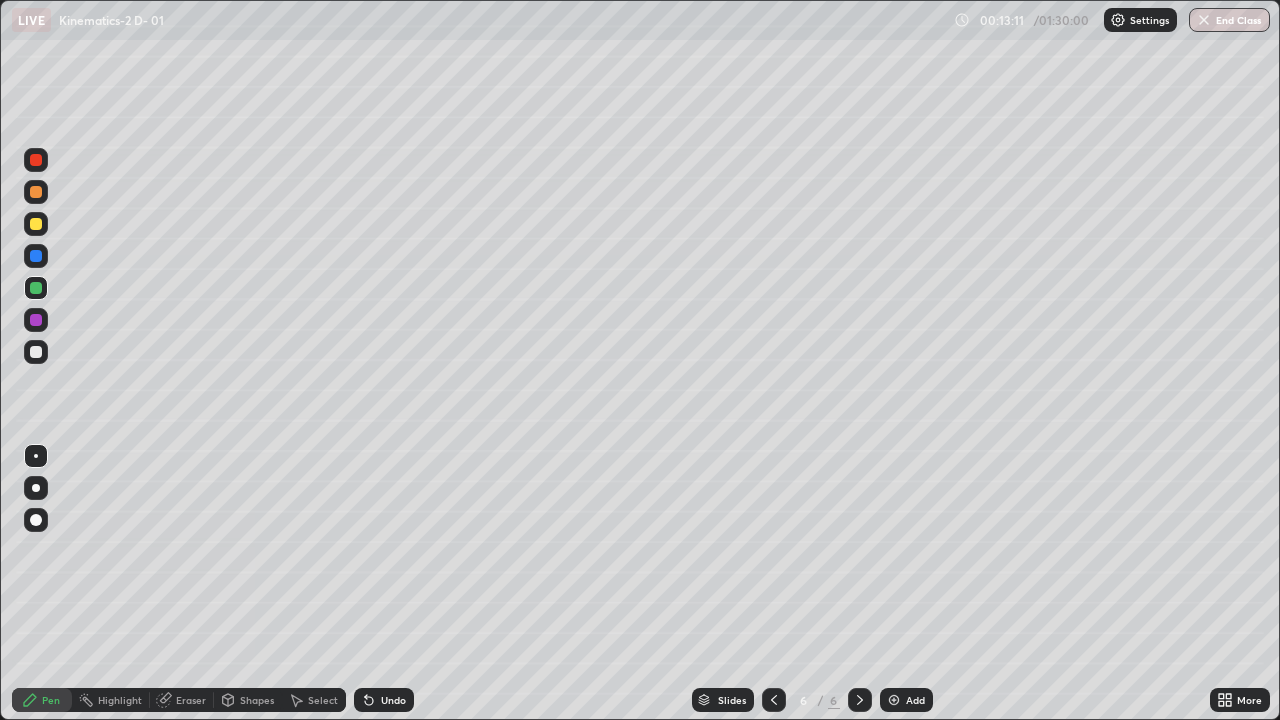 click at bounding box center (36, 192) 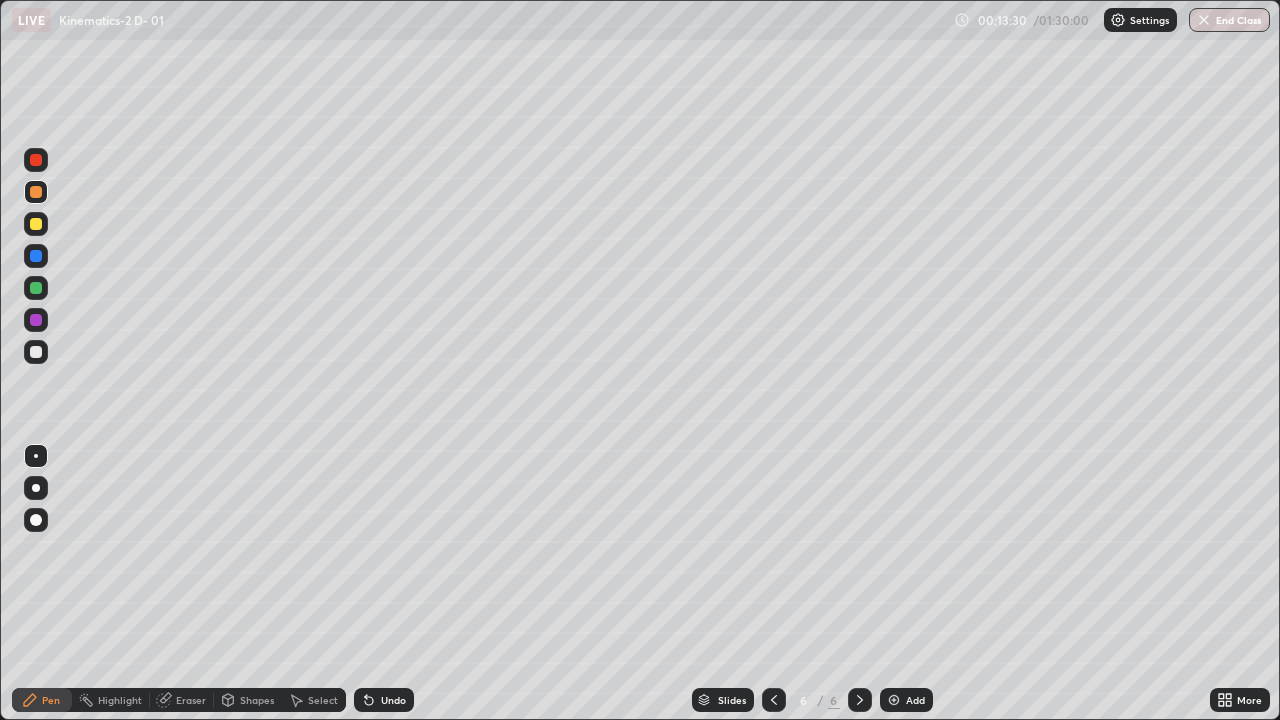 click at bounding box center [36, 352] 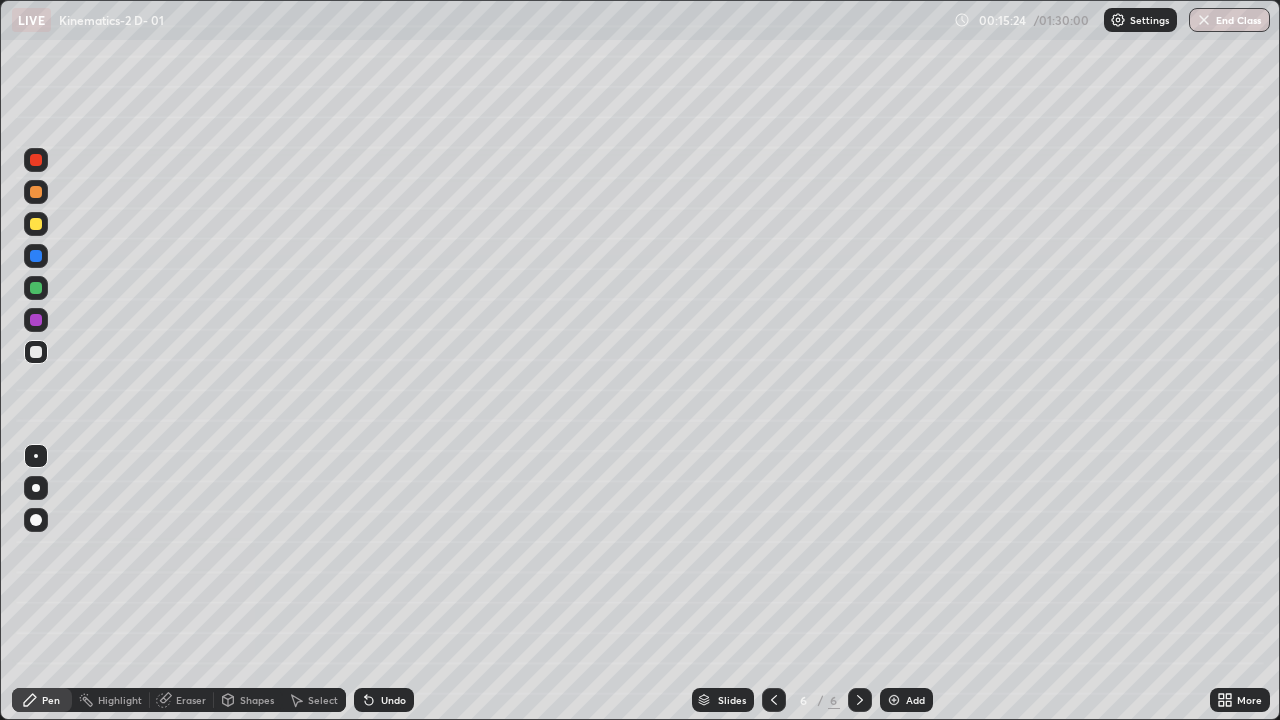 click on "Undo" at bounding box center [393, 700] 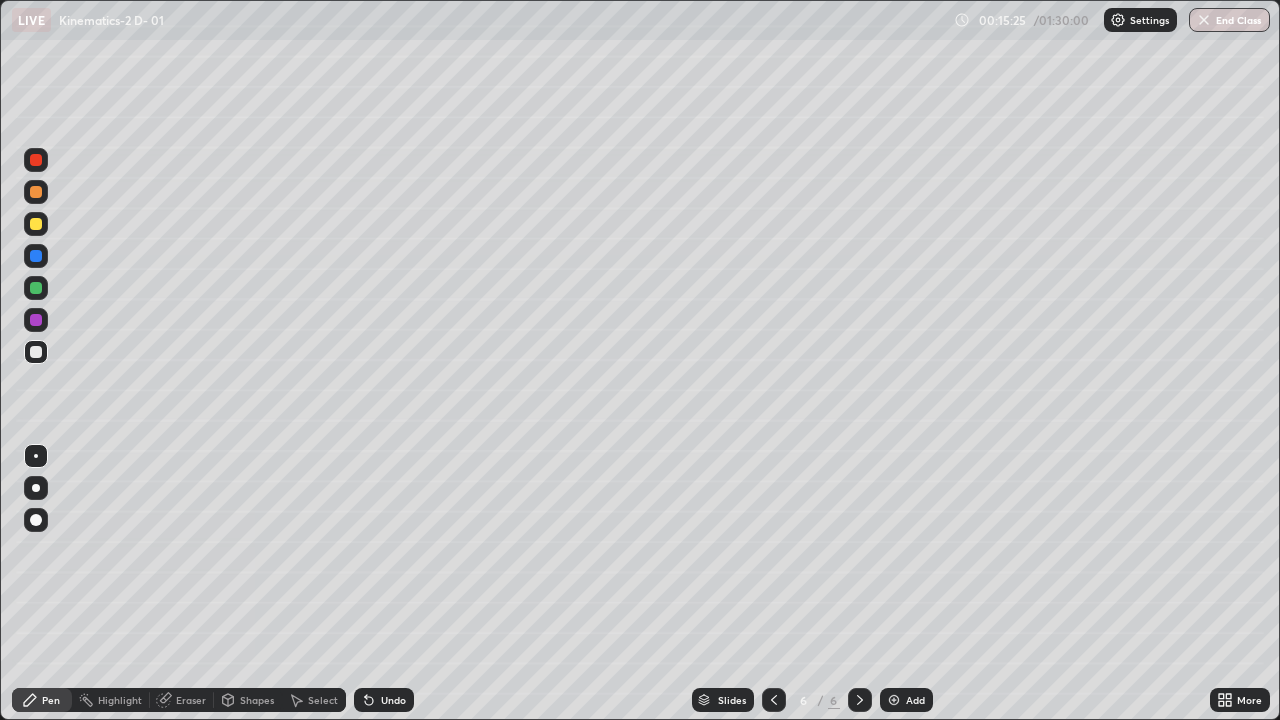 click on "Undo" at bounding box center [384, 700] 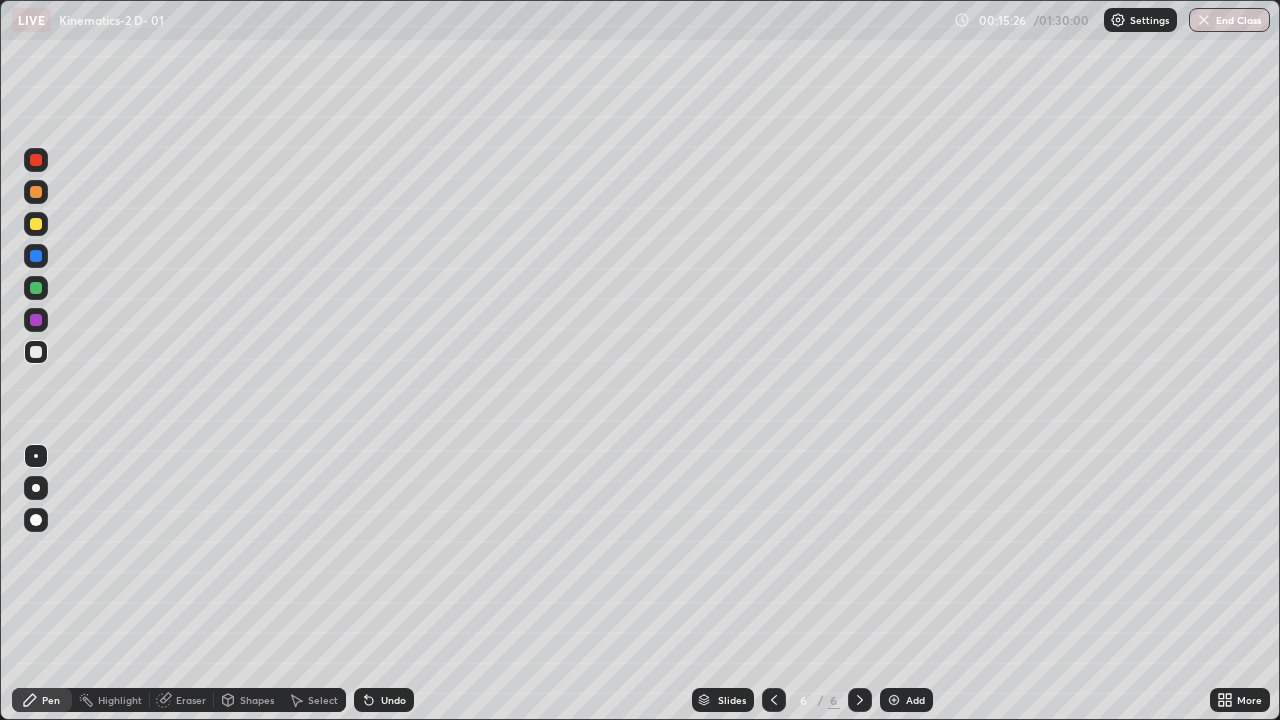 click on "Undo" at bounding box center [384, 700] 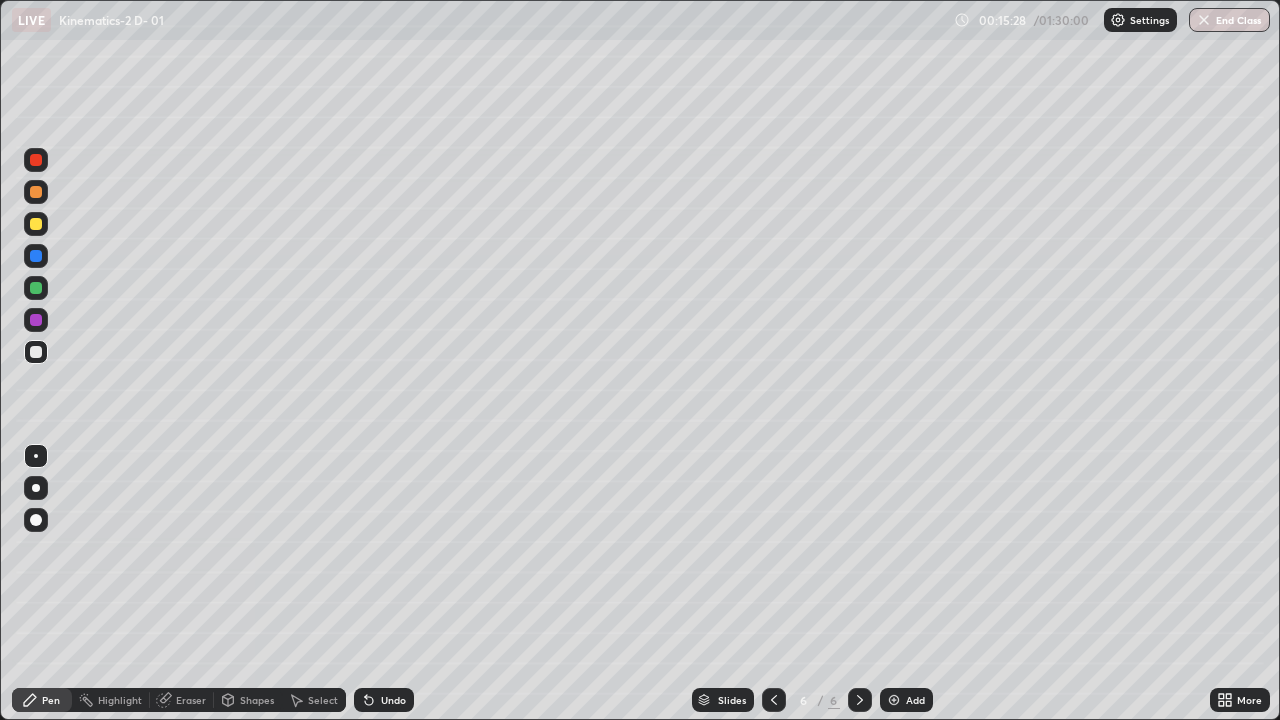 click 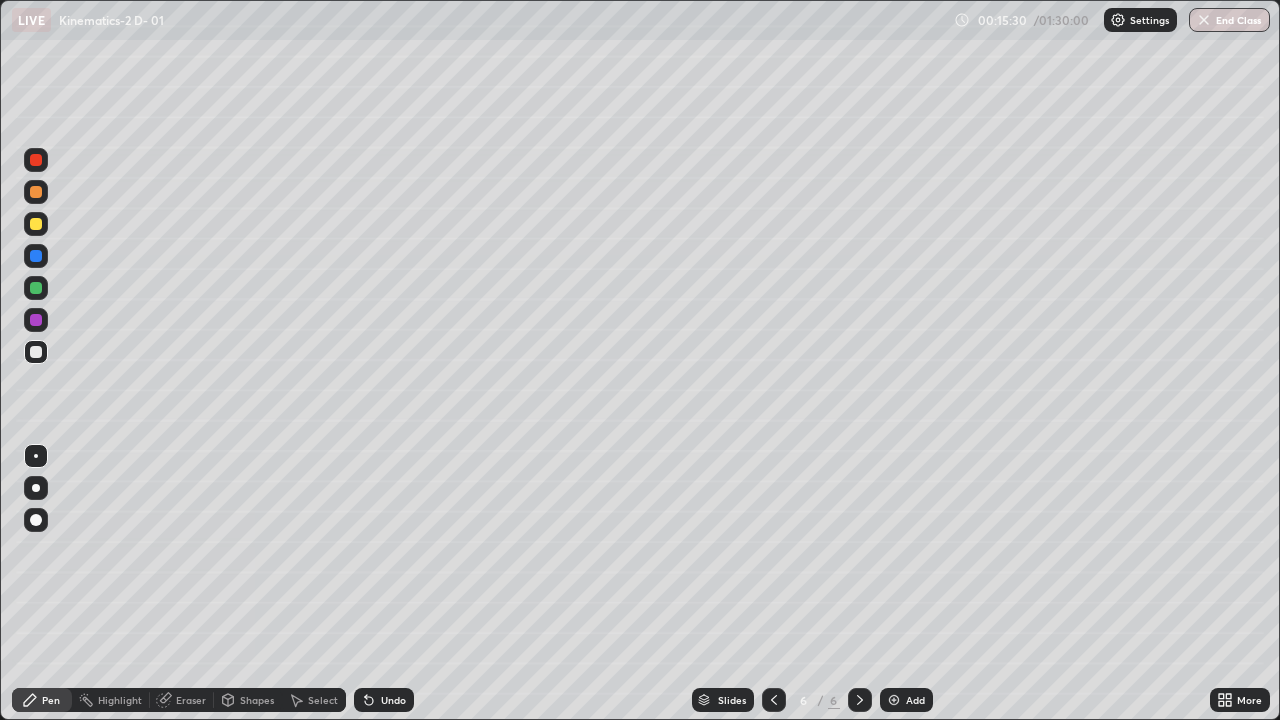 click at bounding box center [36, 224] 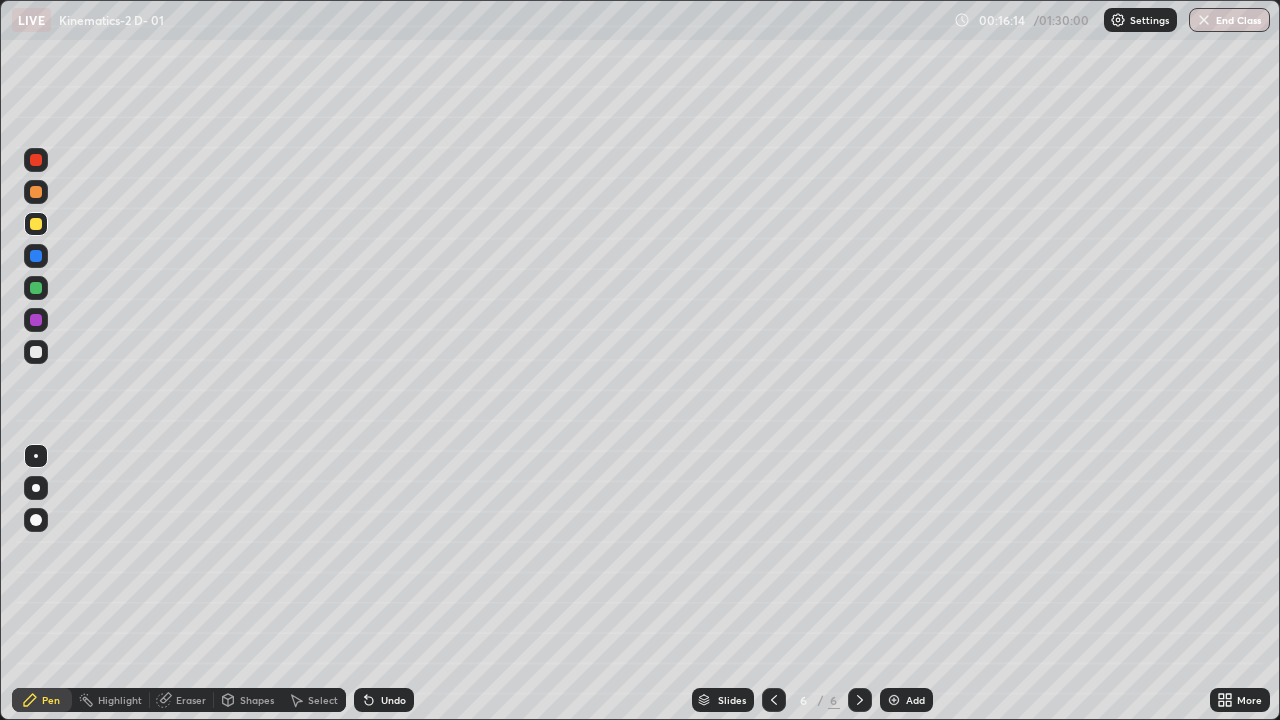 click at bounding box center [36, 288] 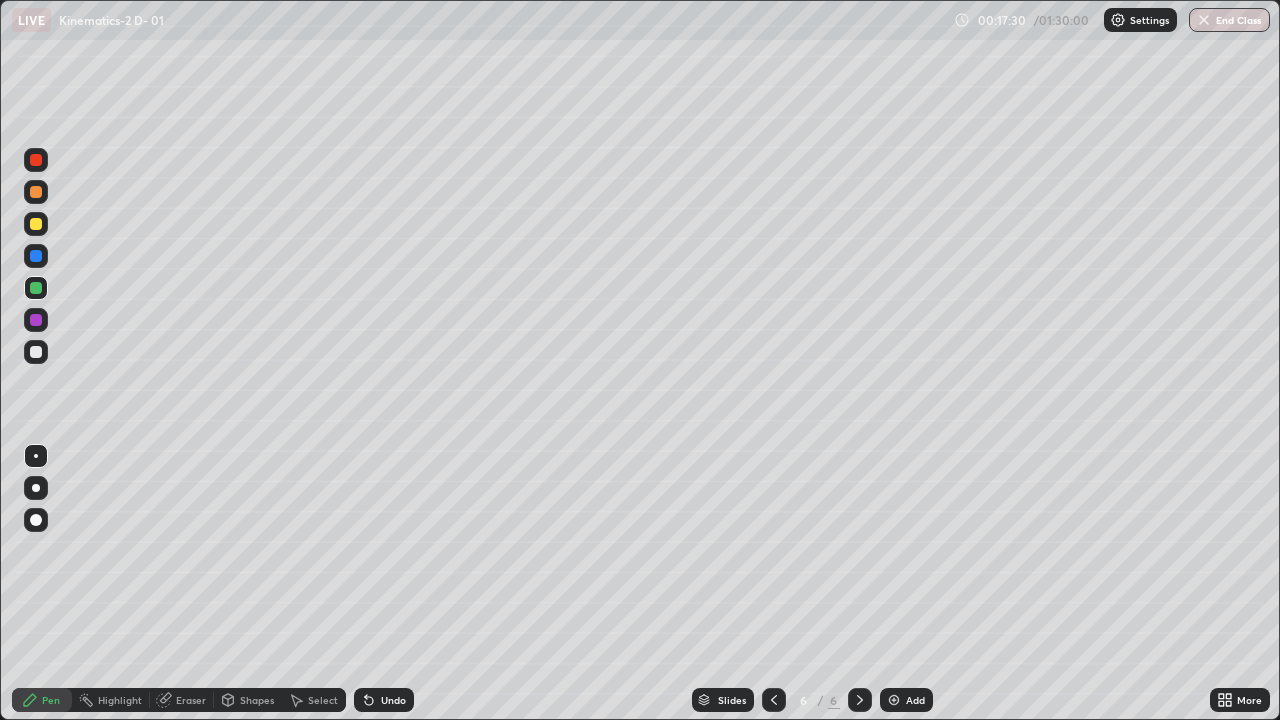 click at bounding box center [36, 192] 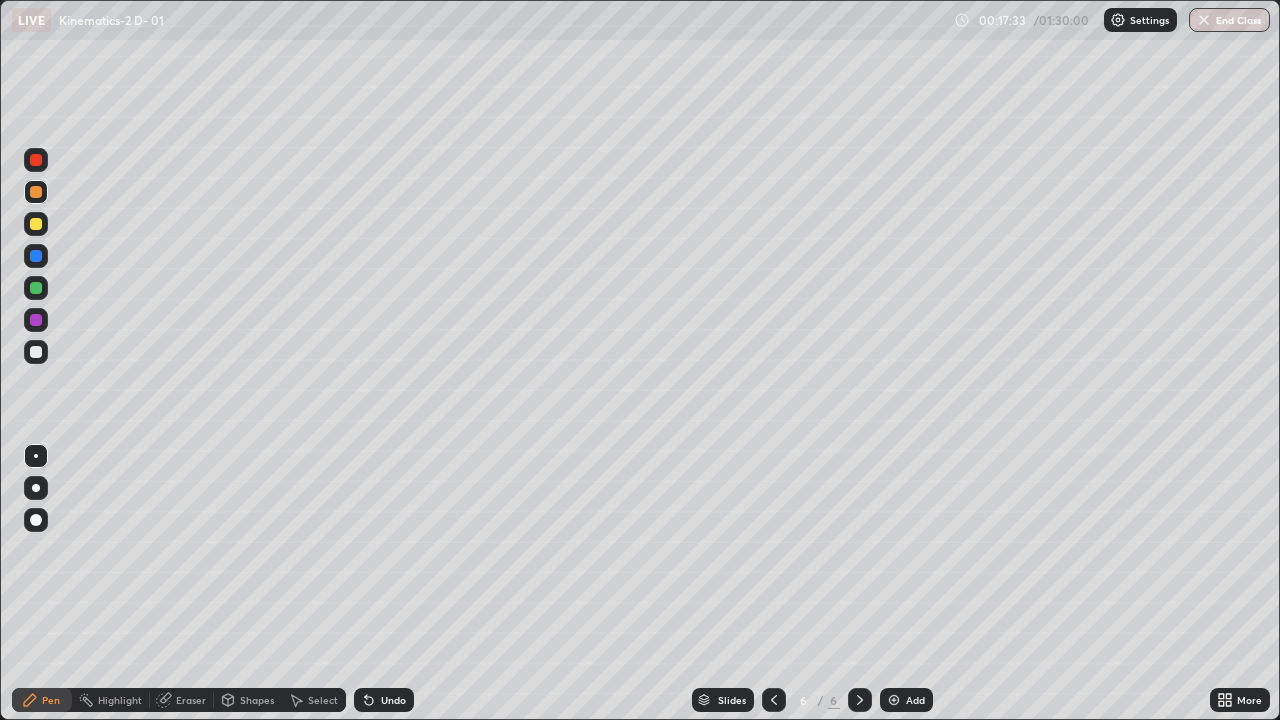 click at bounding box center (36, 320) 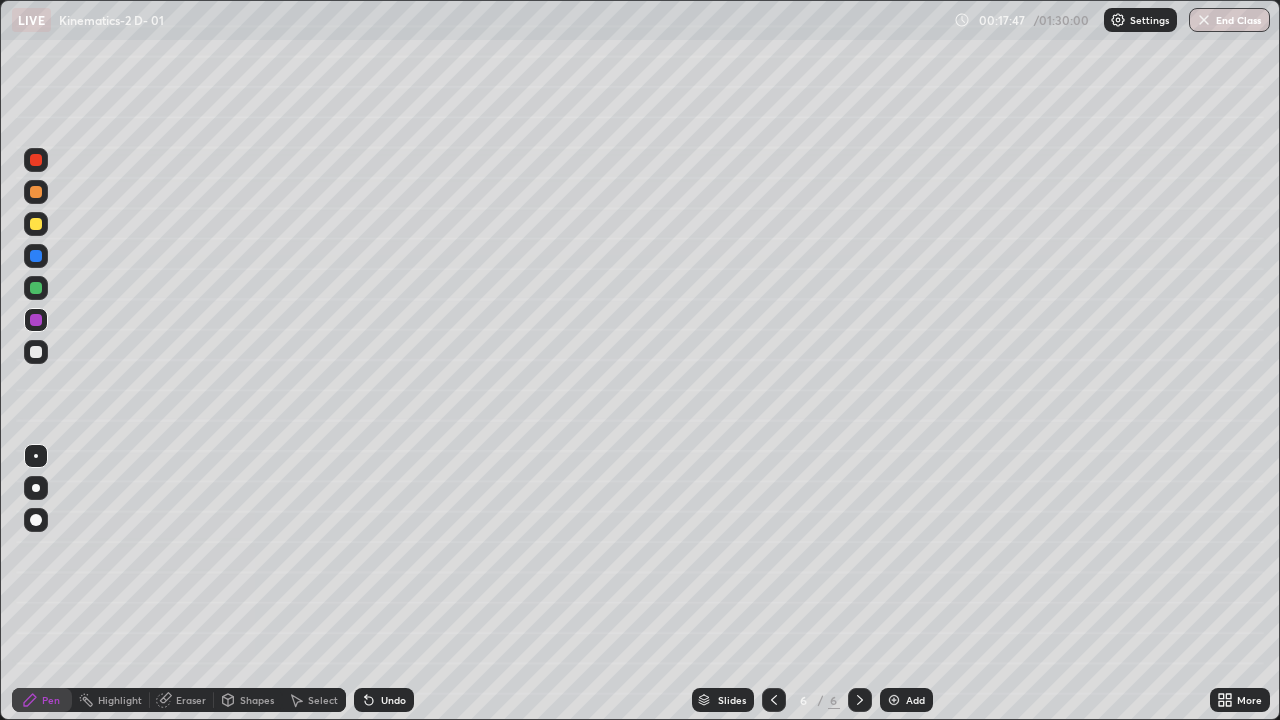 click on "Undo" at bounding box center (384, 700) 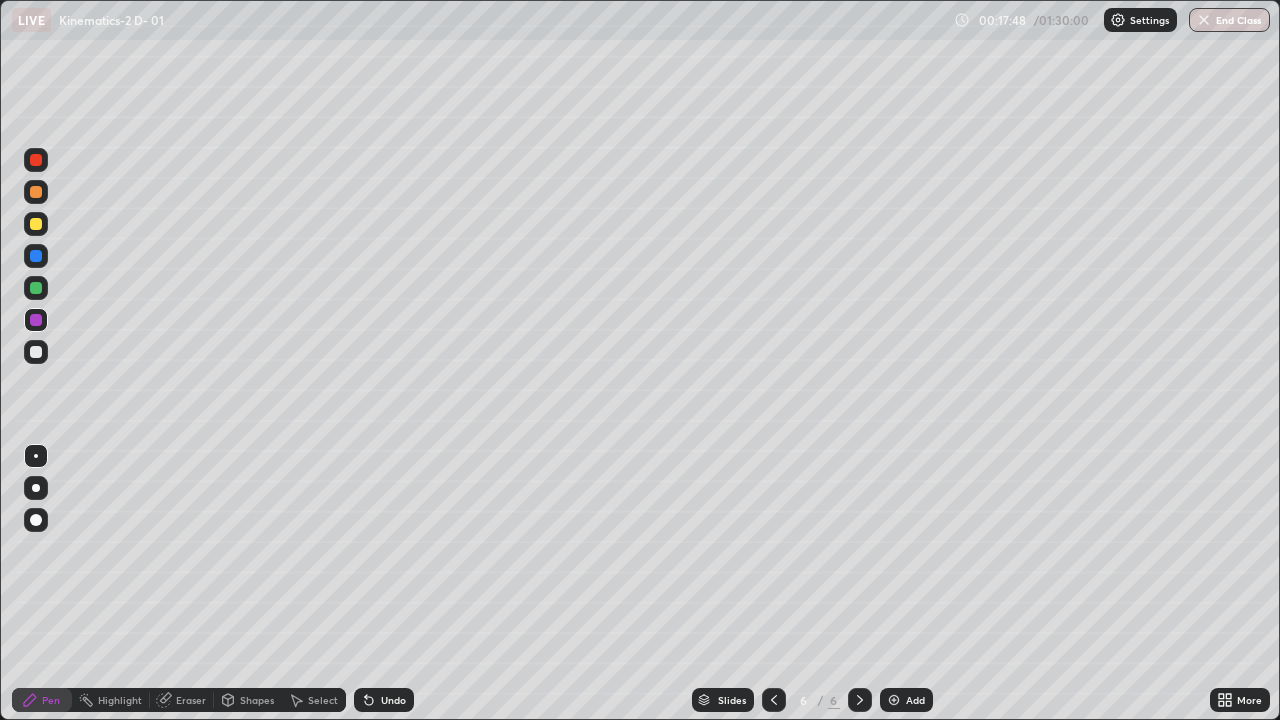 click on "Undo" at bounding box center [384, 700] 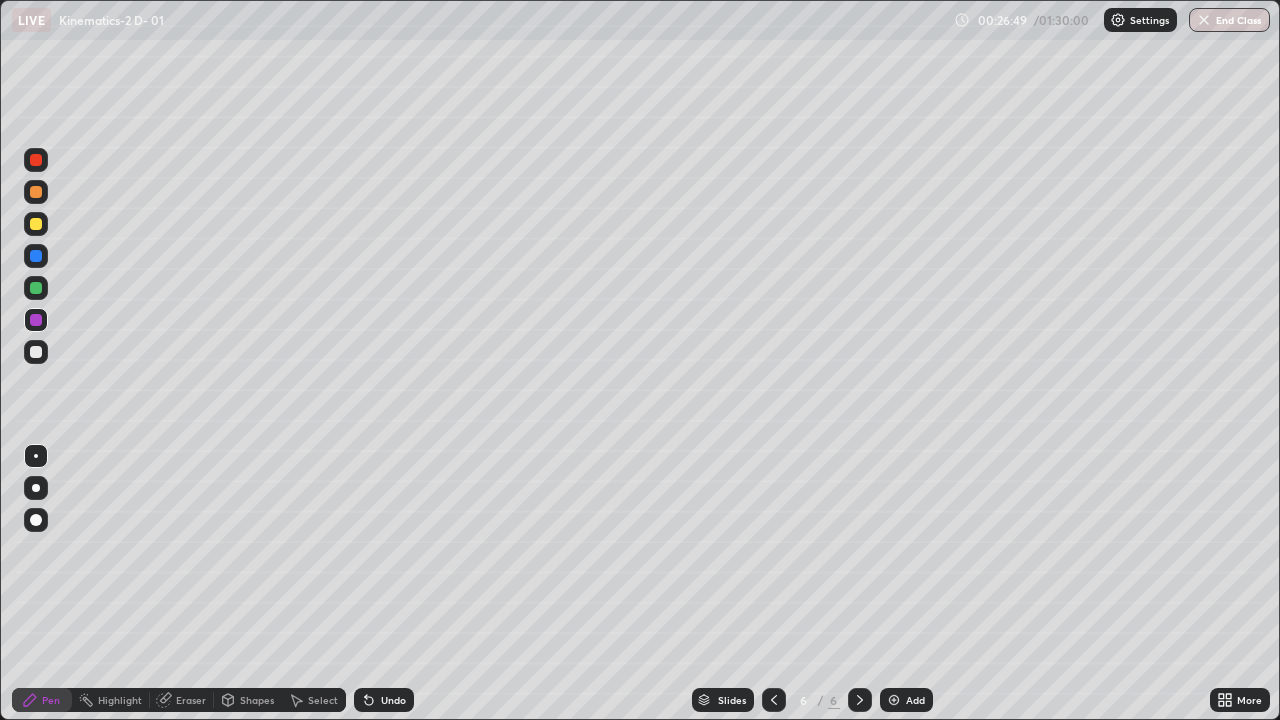 click on "Add" at bounding box center (915, 700) 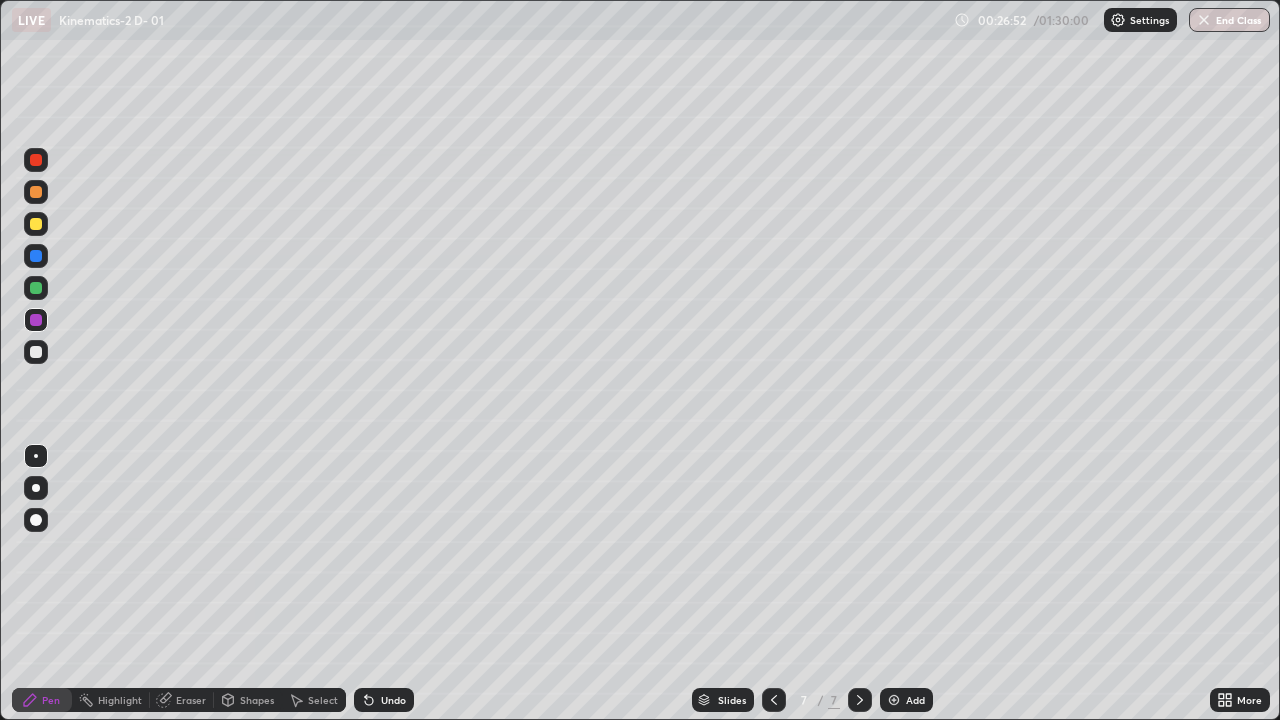click at bounding box center [36, 352] 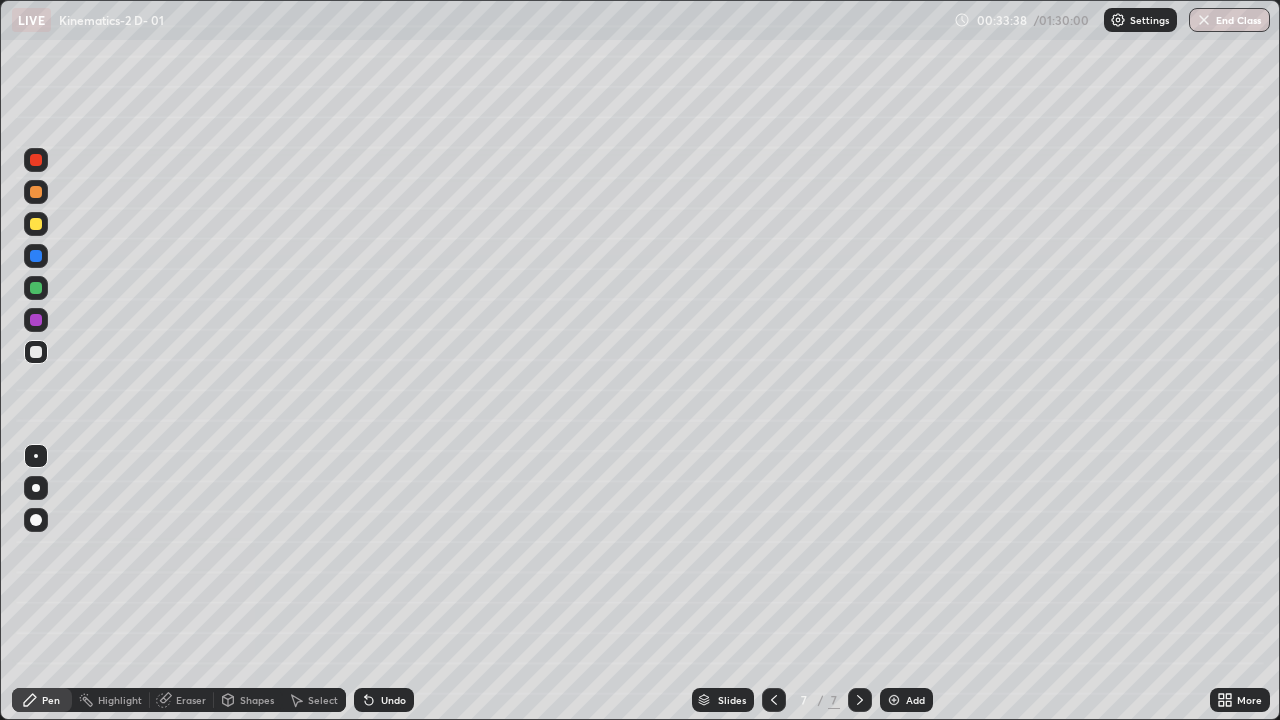 click on "Add" at bounding box center (915, 700) 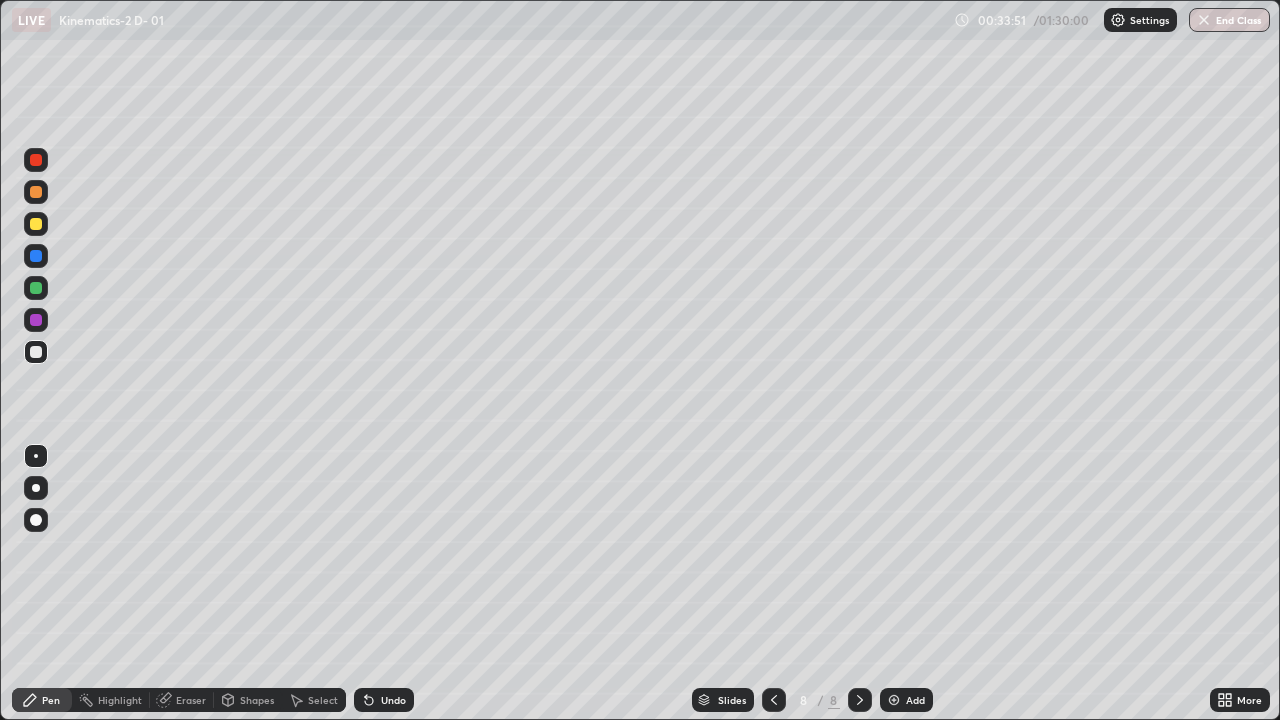 click on "Eraser" at bounding box center (191, 700) 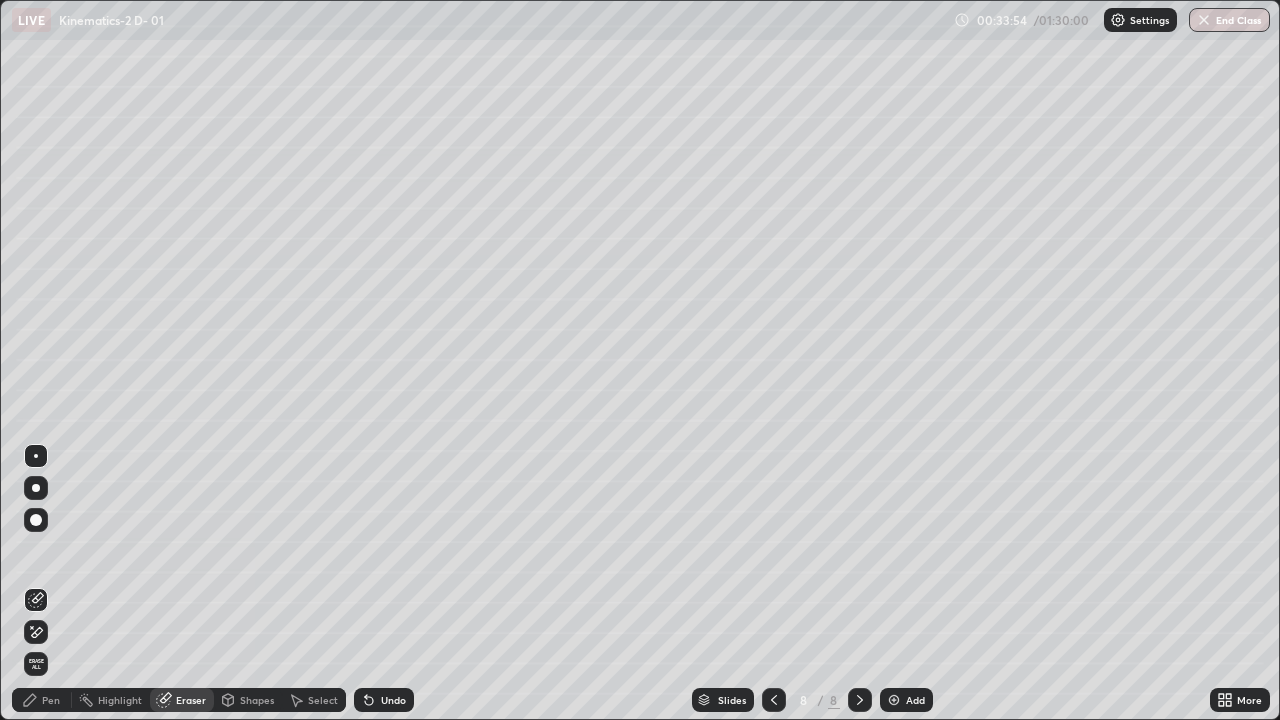 click on "Pen" at bounding box center (42, 700) 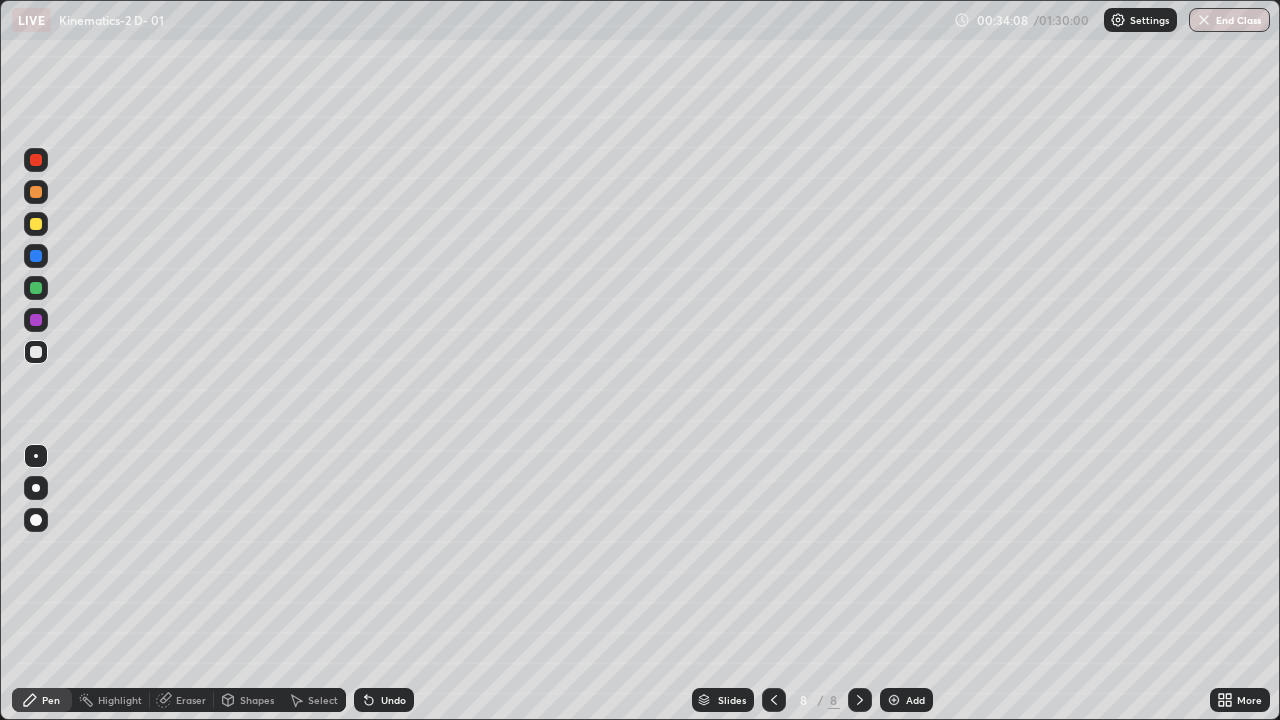 click on "Eraser" at bounding box center (191, 700) 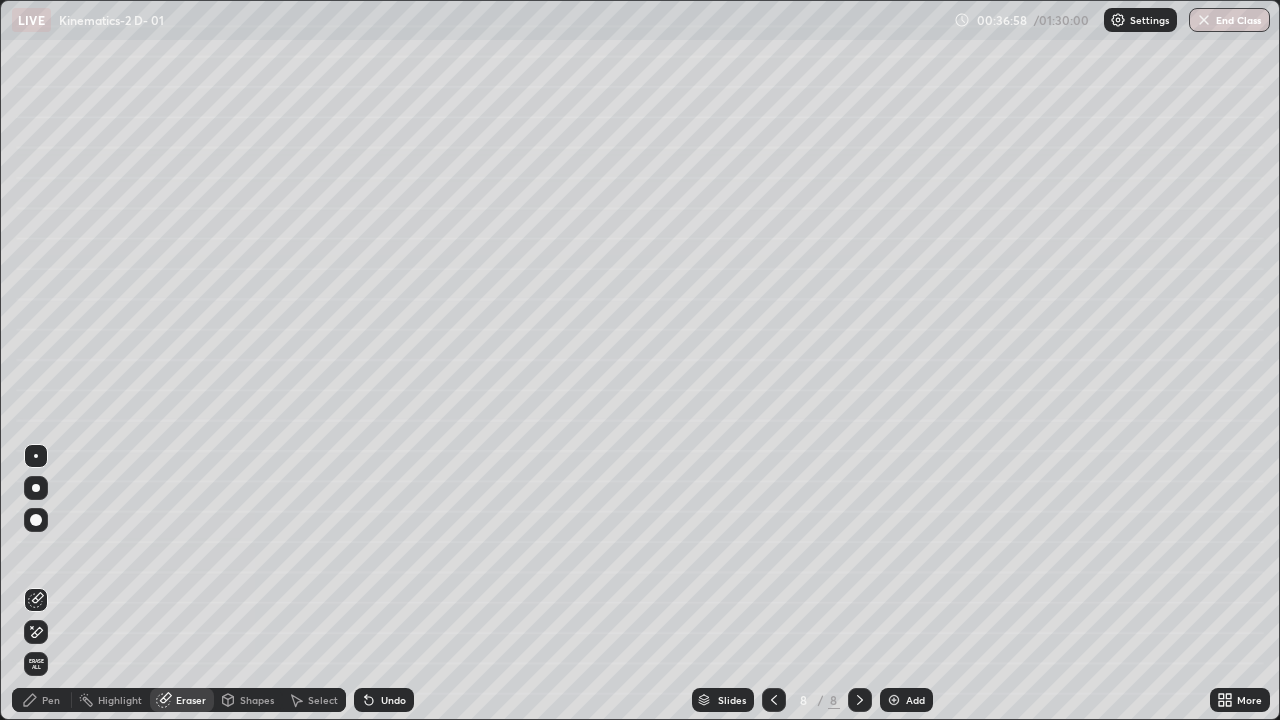 click on "Pen" at bounding box center [51, 700] 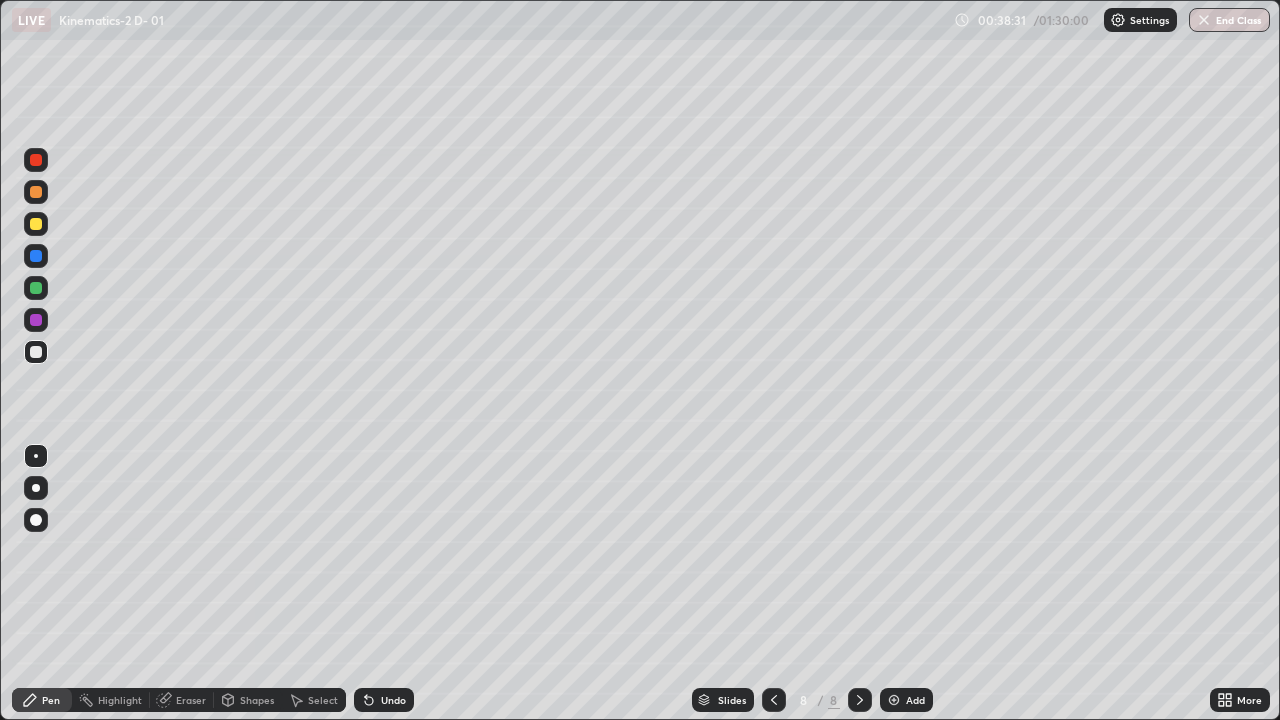 click at bounding box center (36, 192) 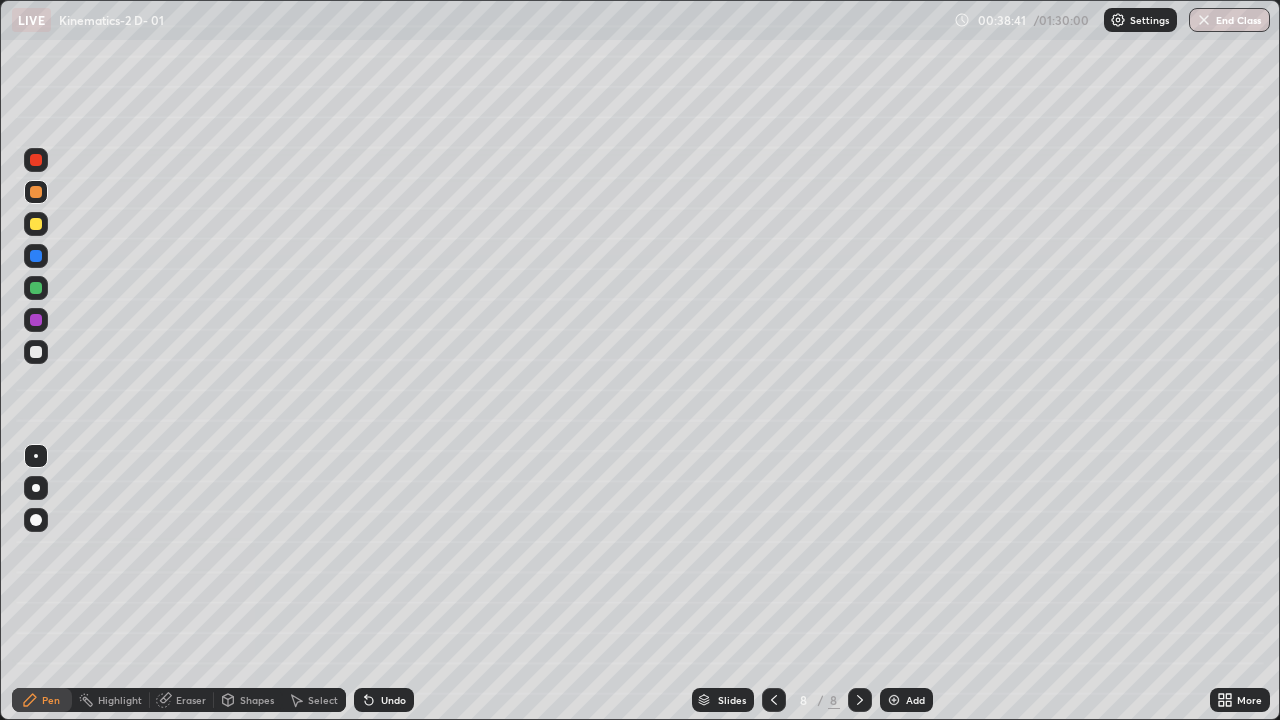 click at bounding box center [36, 192] 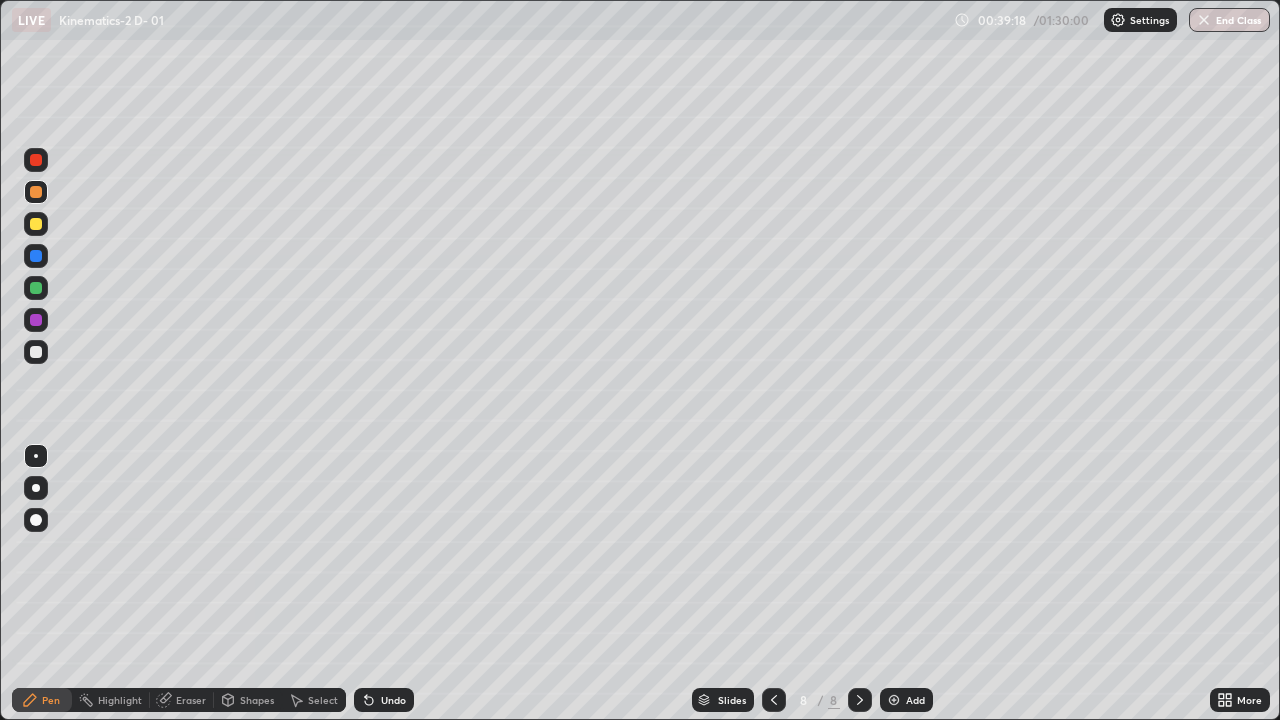 click on "Undo" at bounding box center (393, 700) 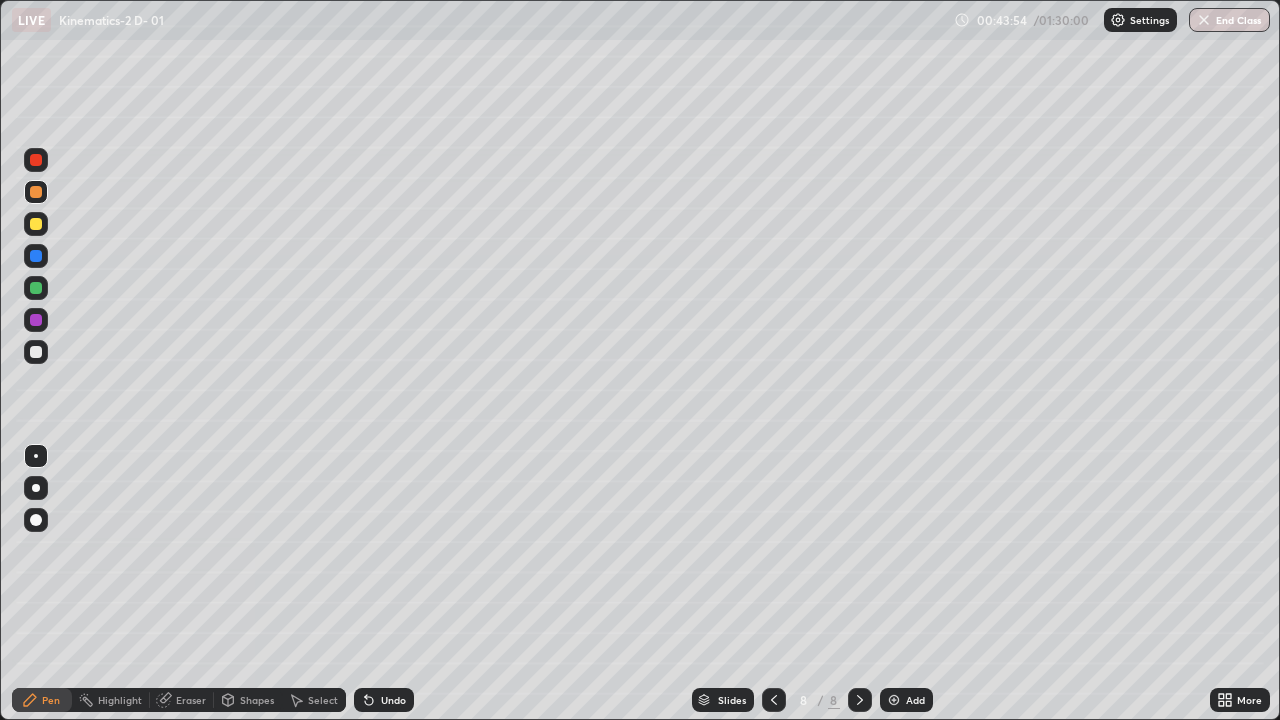 click 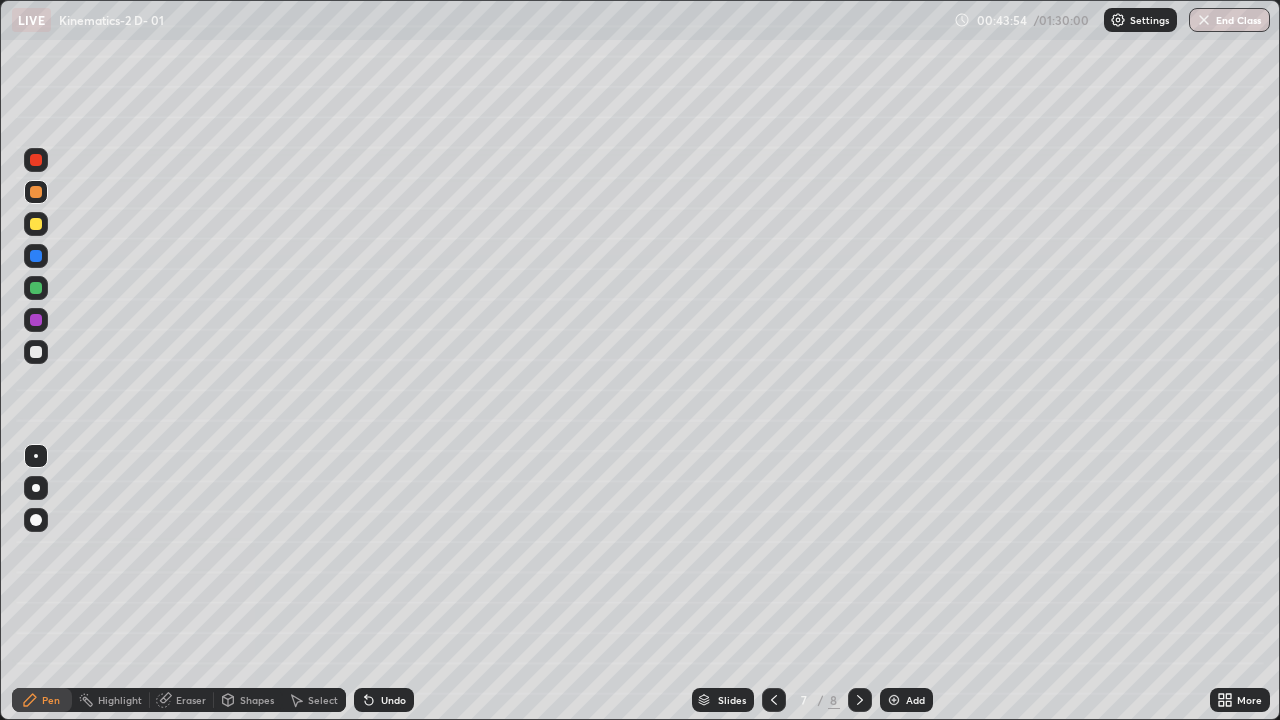 click 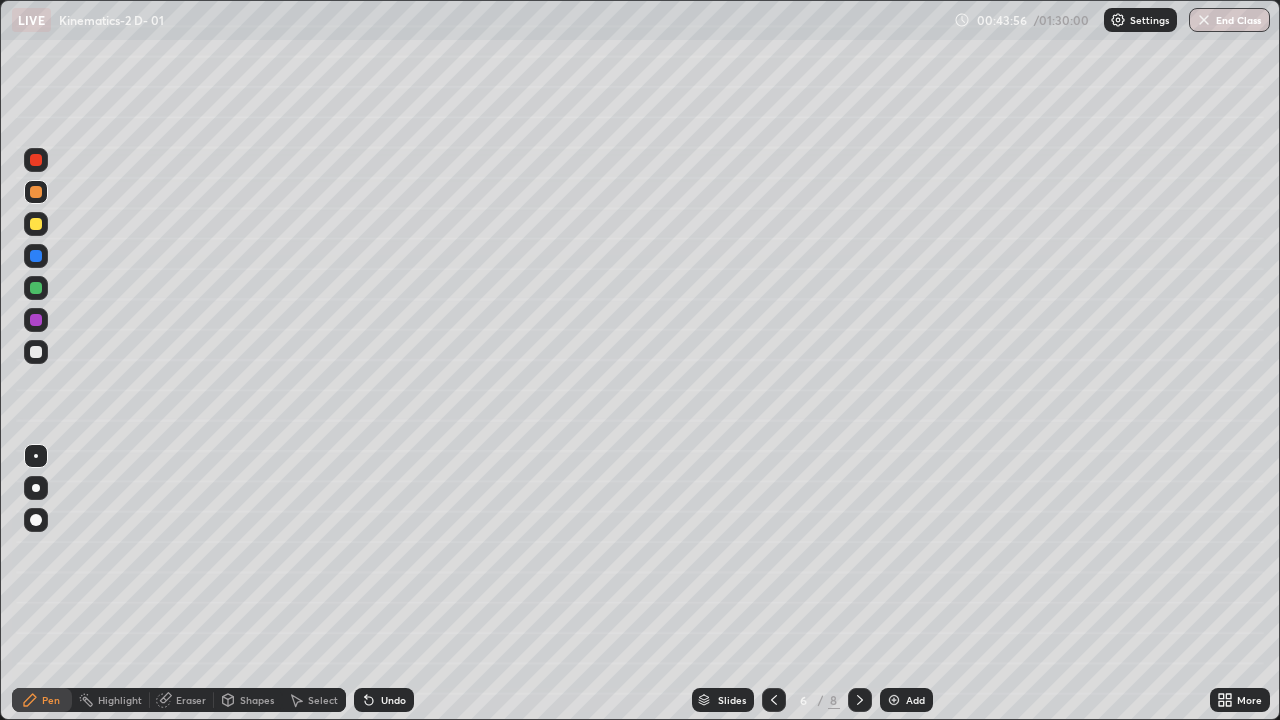 click at bounding box center (774, 700) 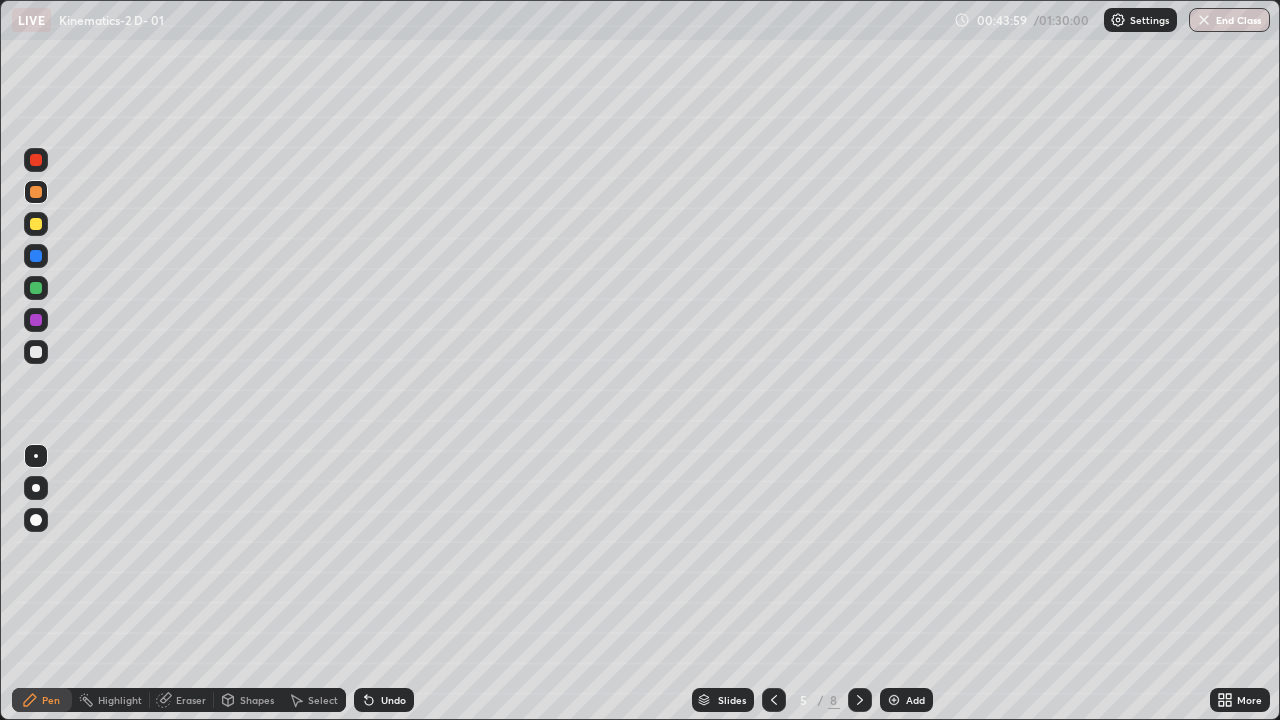 click at bounding box center (774, 700) 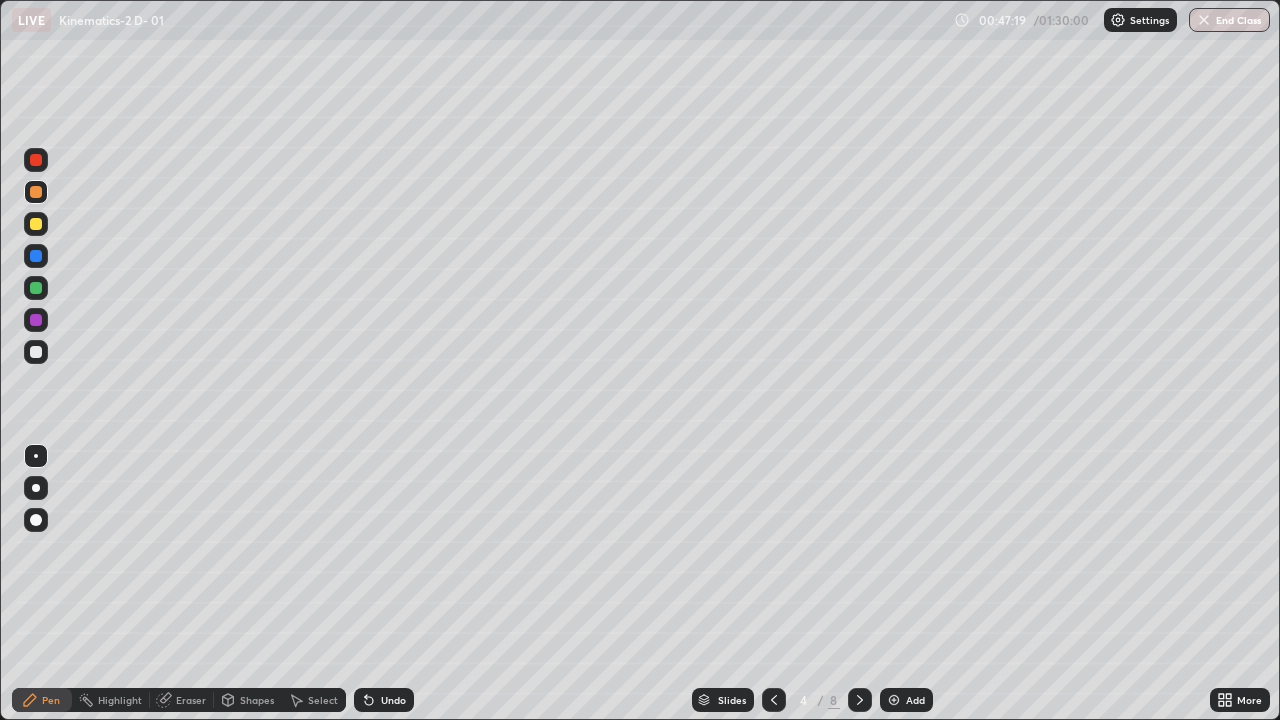 click 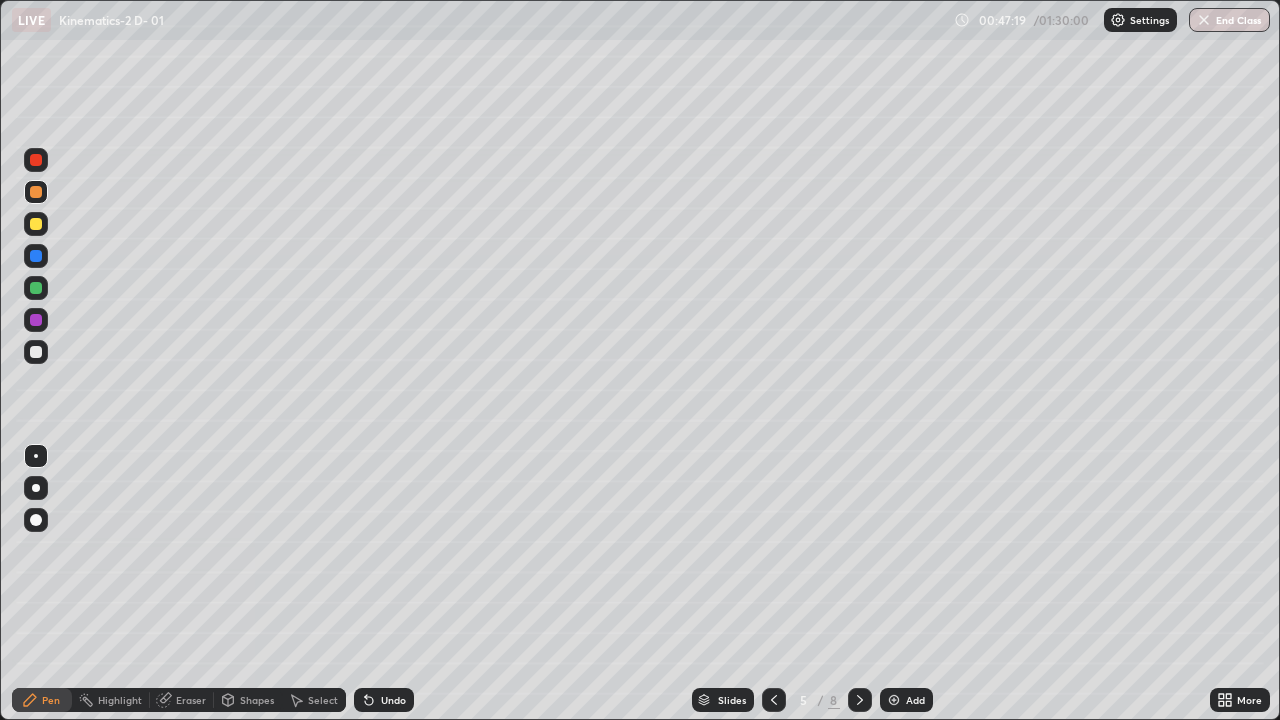 click 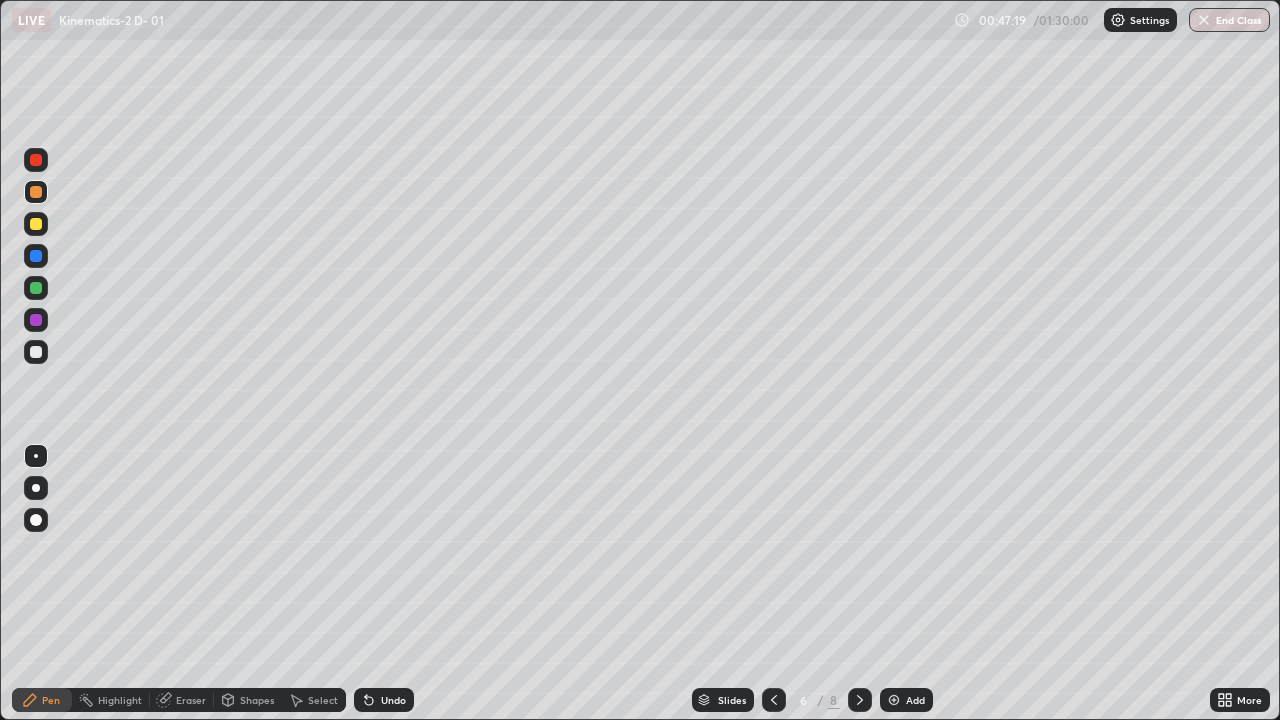 click at bounding box center (860, 700) 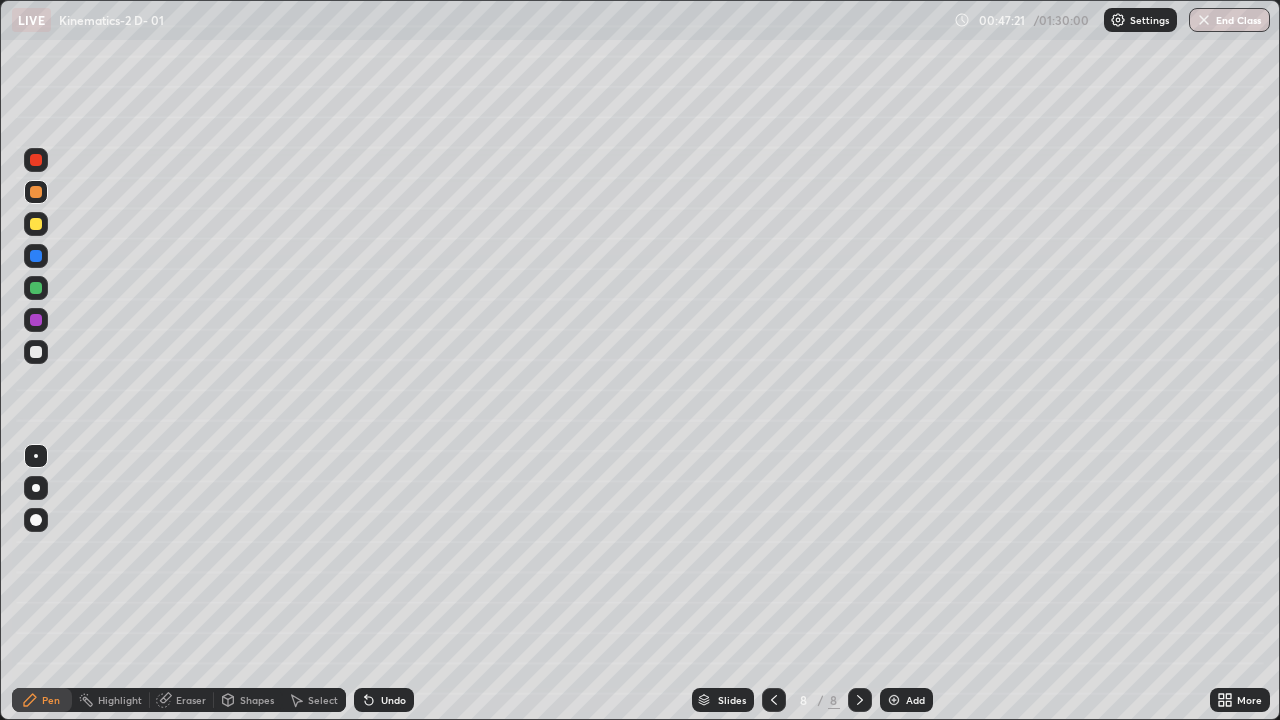 click on "Add" at bounding box center (906, 700) 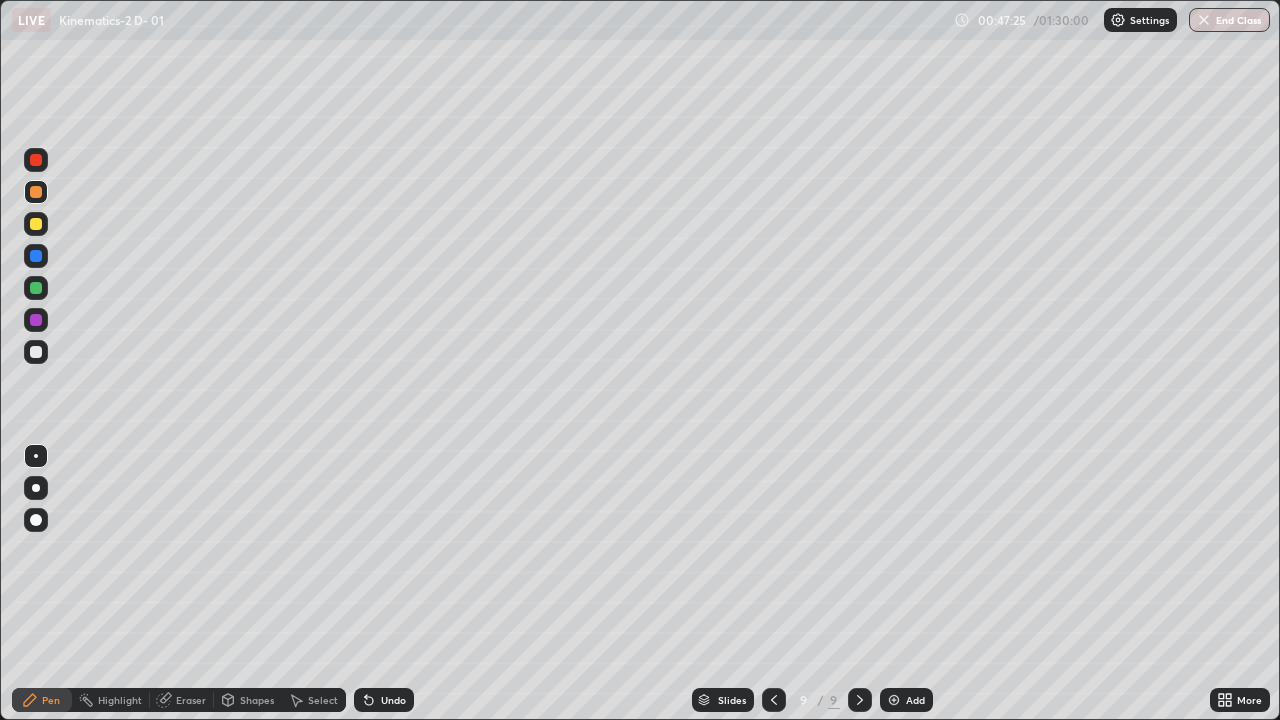 click at bounding box center (36, 352) 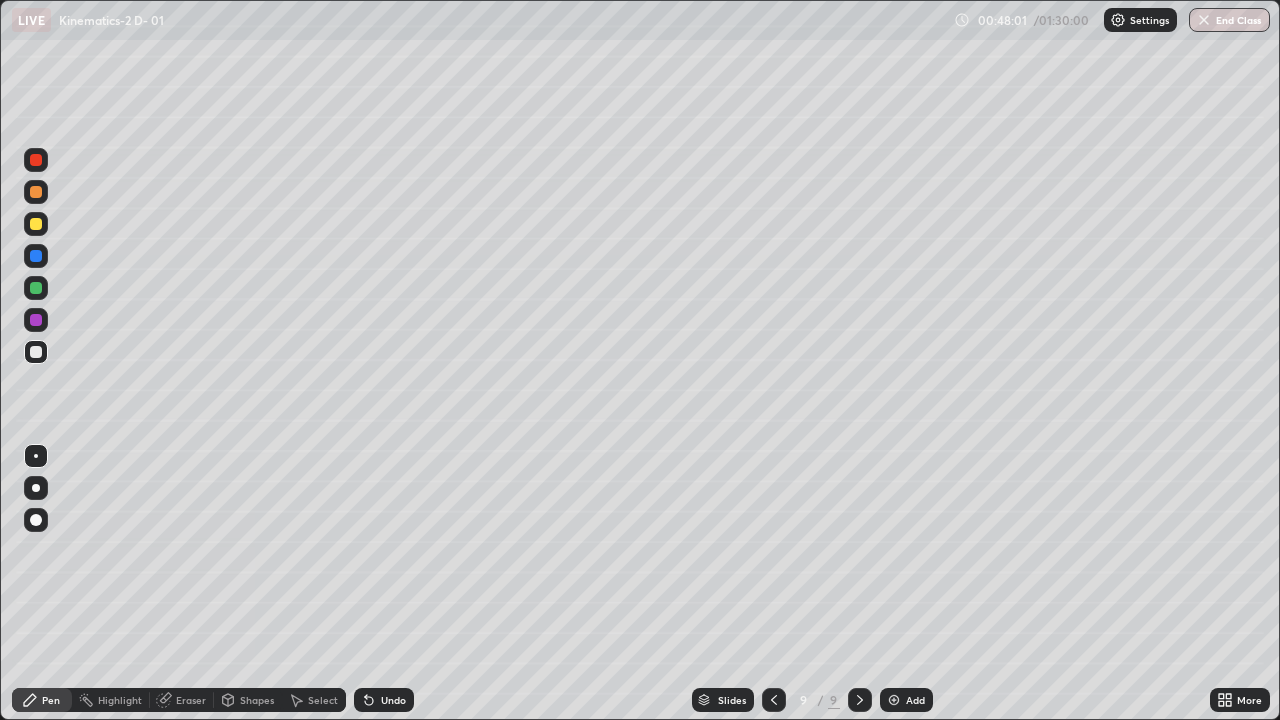 click at bounding box center (36, 224) 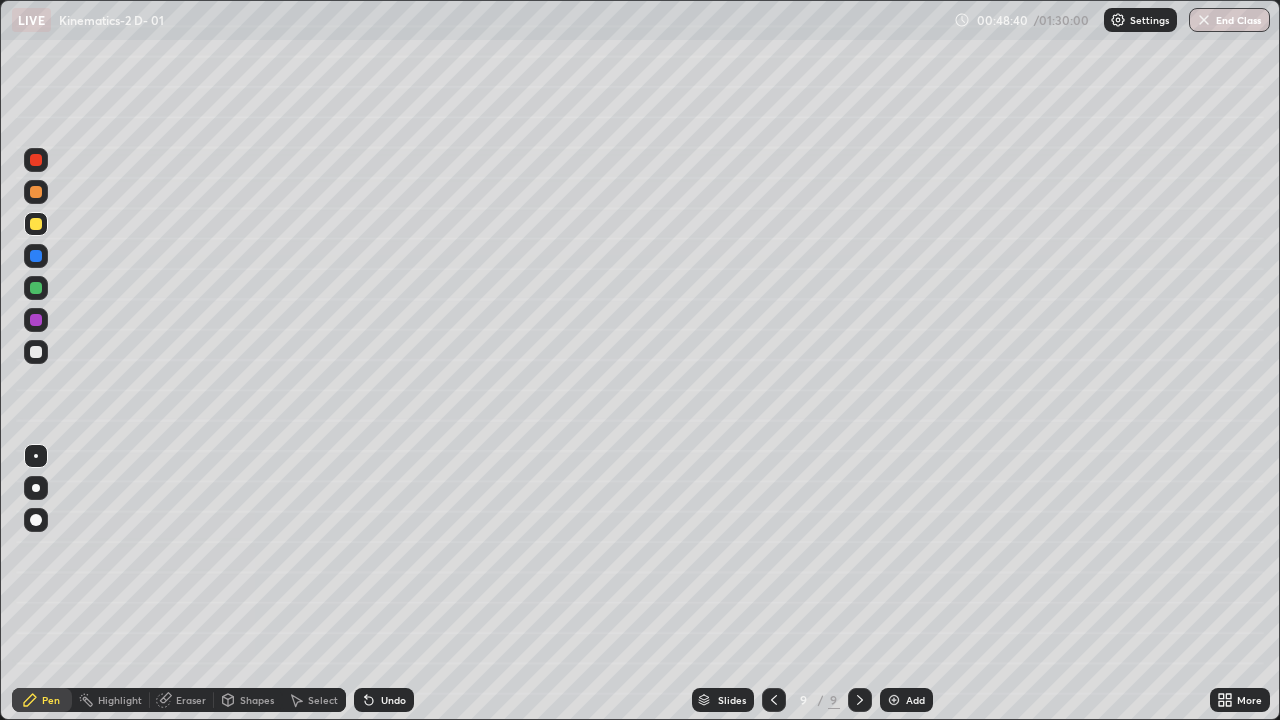 click at bounding box center (36, 352) 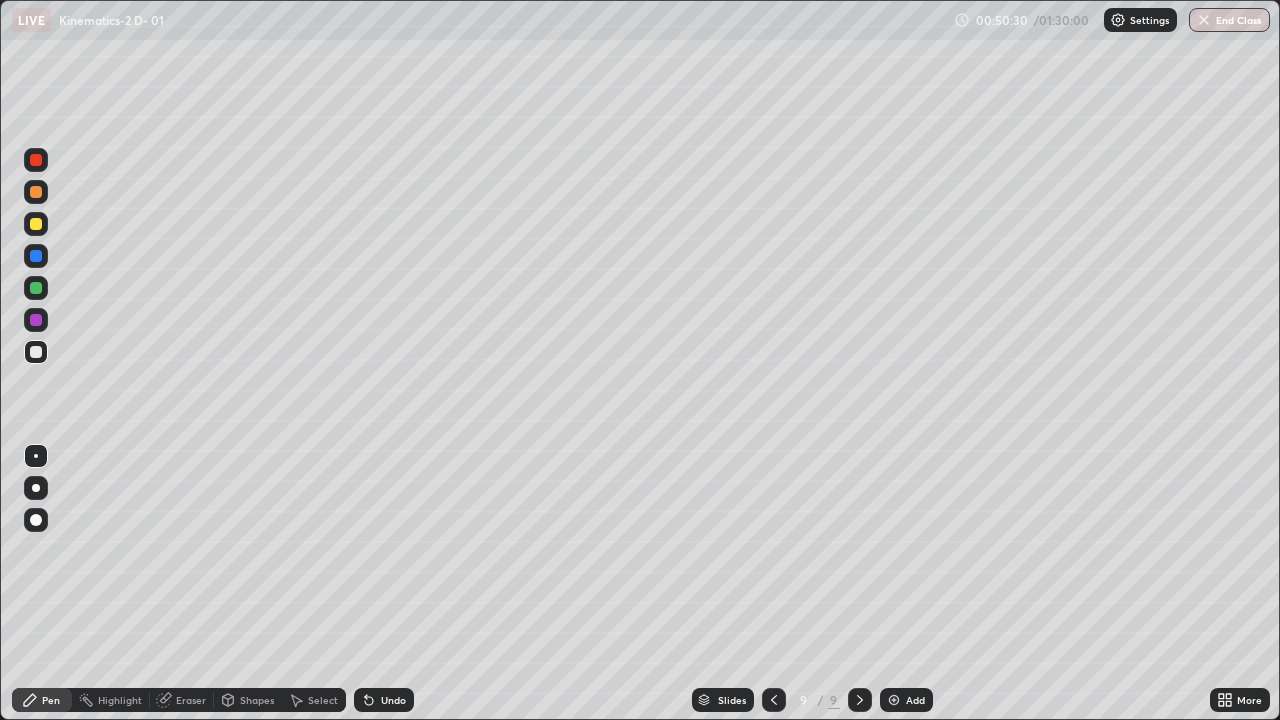 click at bounding box center [36, 288] 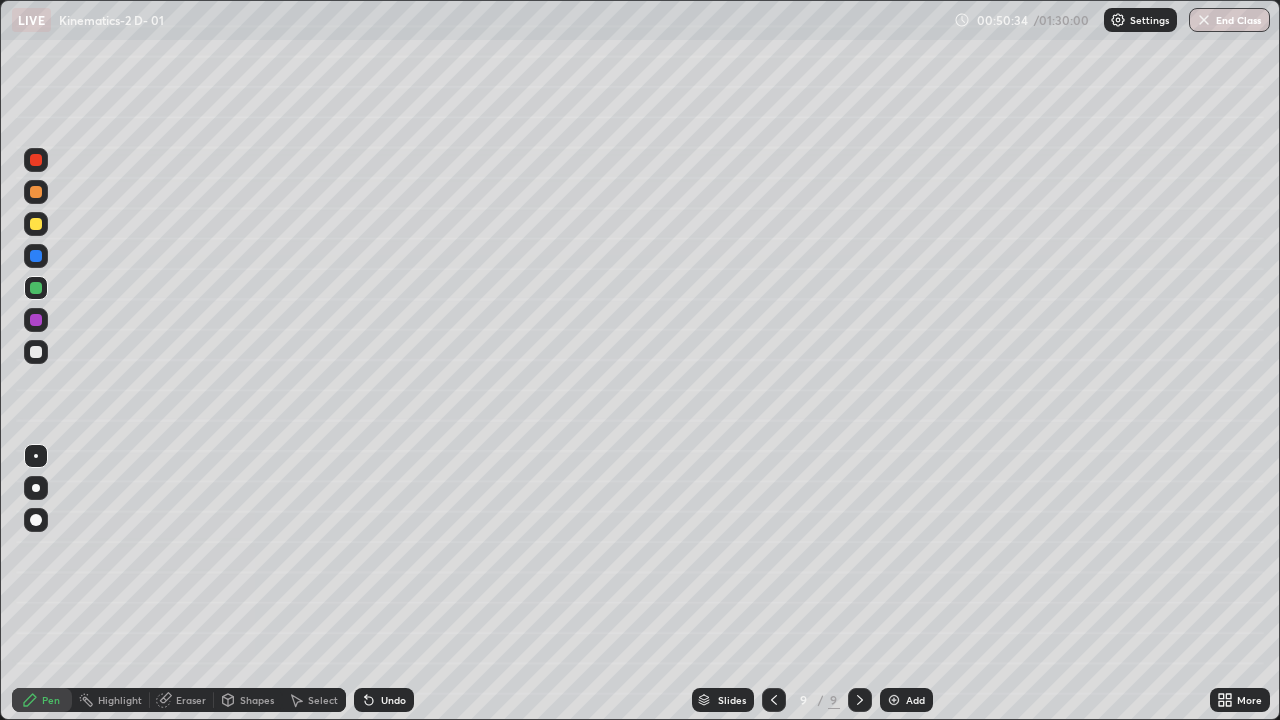 click at bounding box center [36, 352] 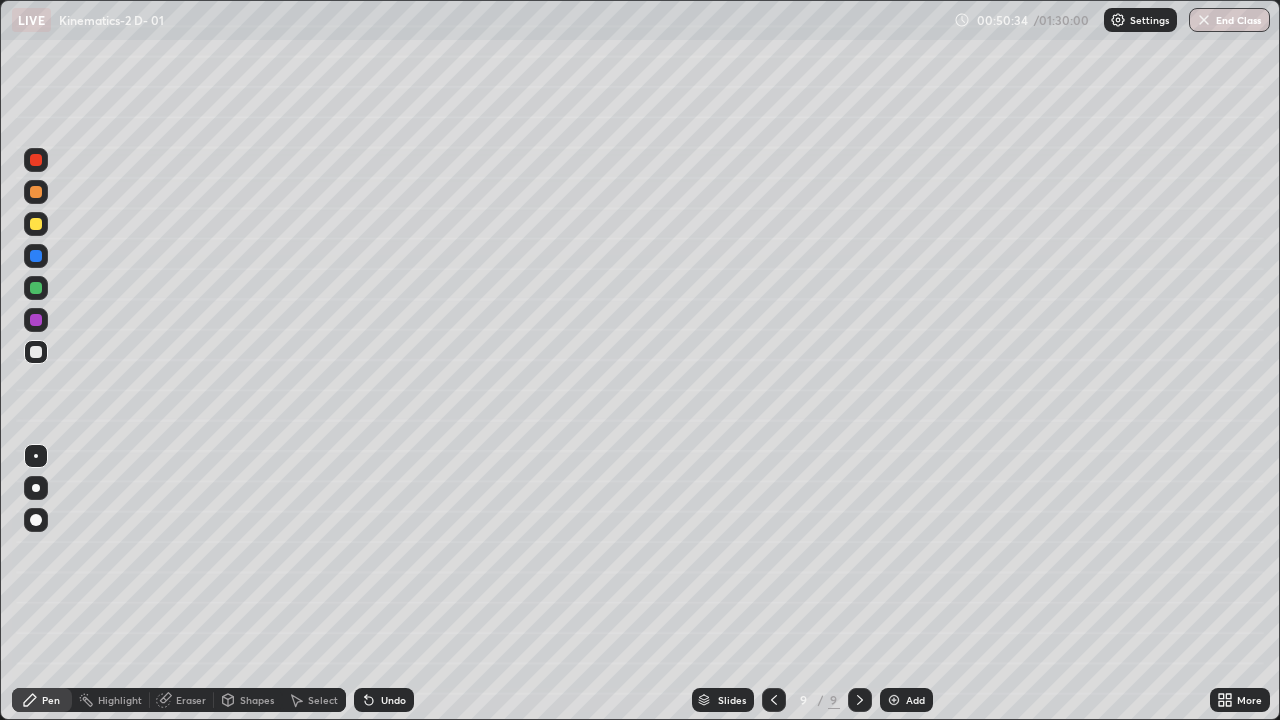 click at bounding box center [36, 192] 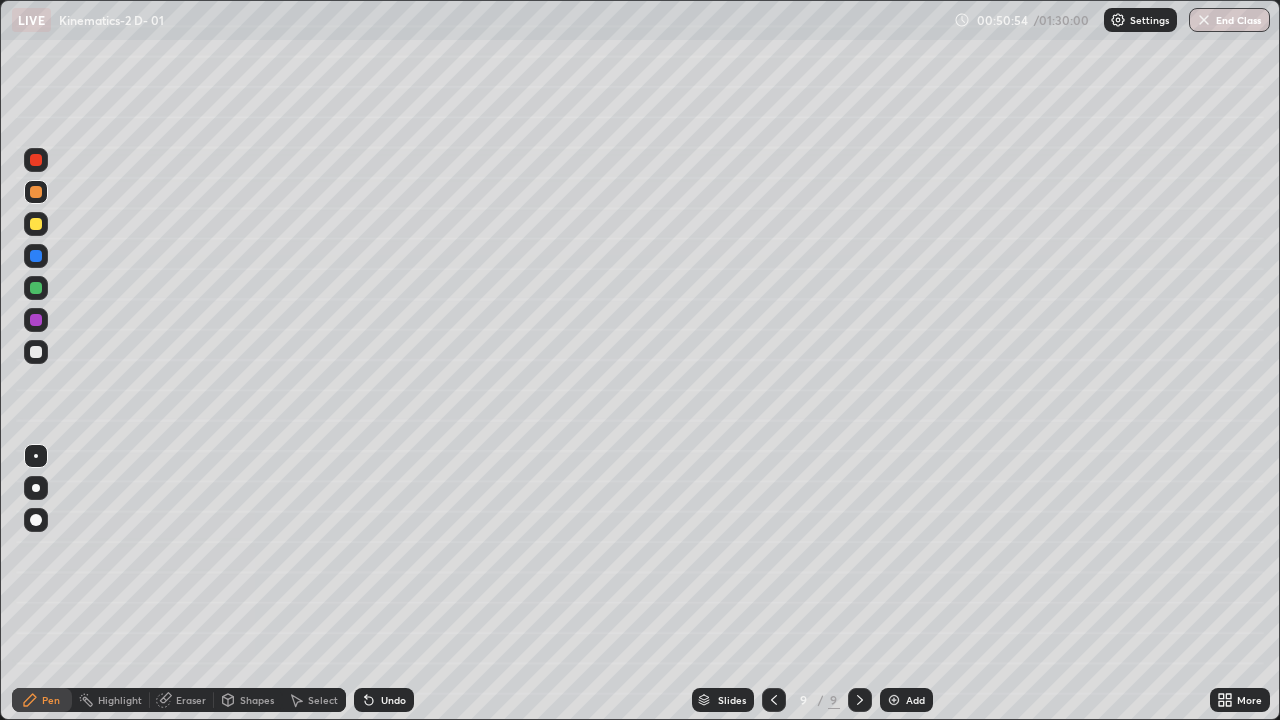 click at bounding box center (36, 288) 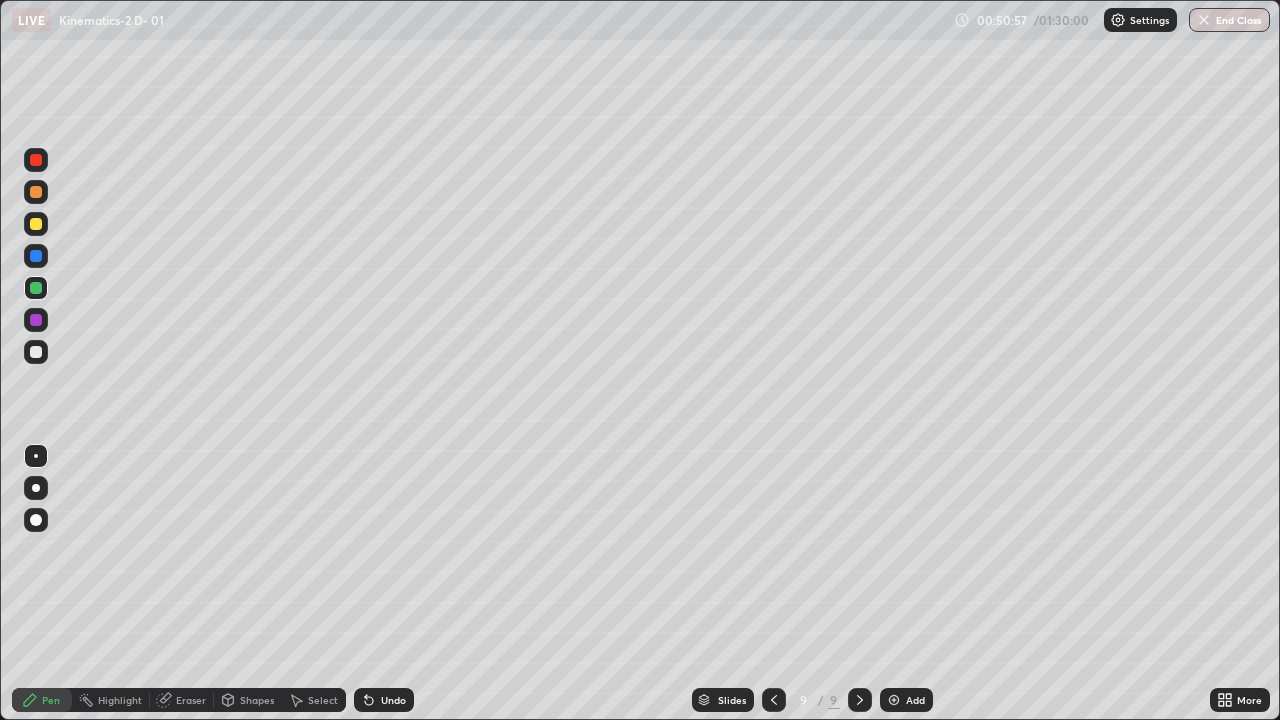 click on "Undo" at bounding box center (384, 700) 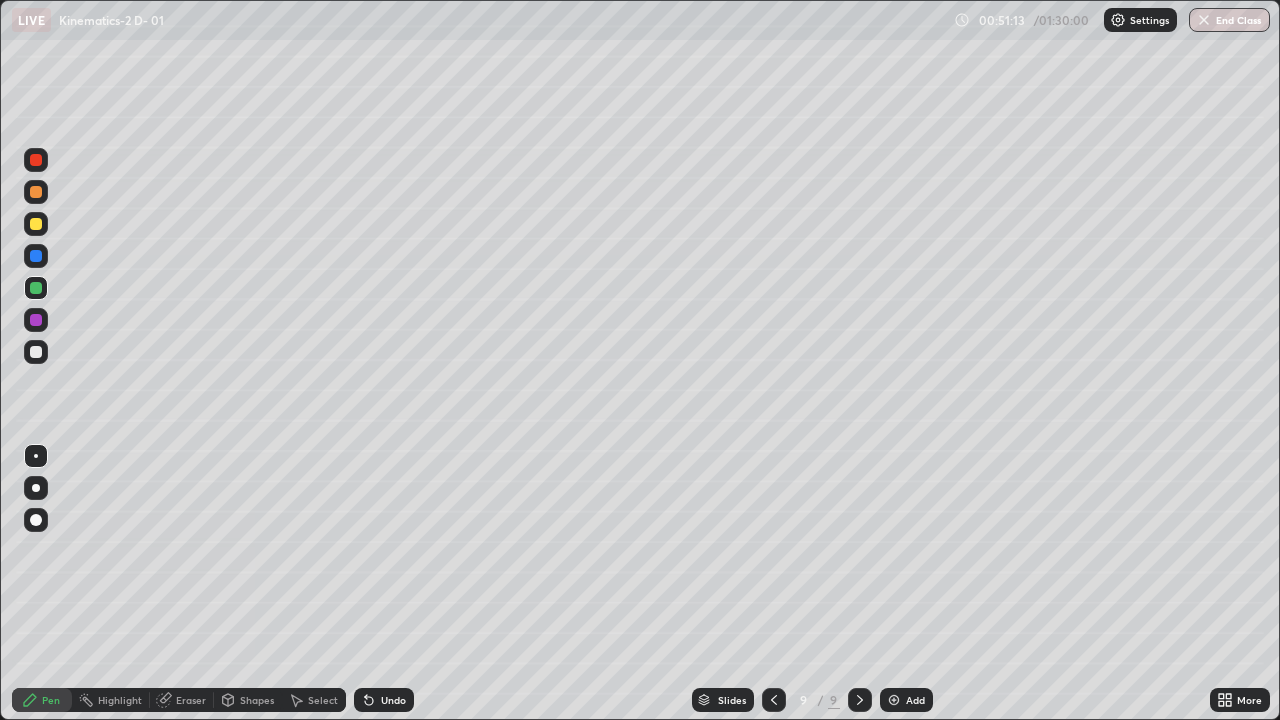 click at bounding box center (36, 320) 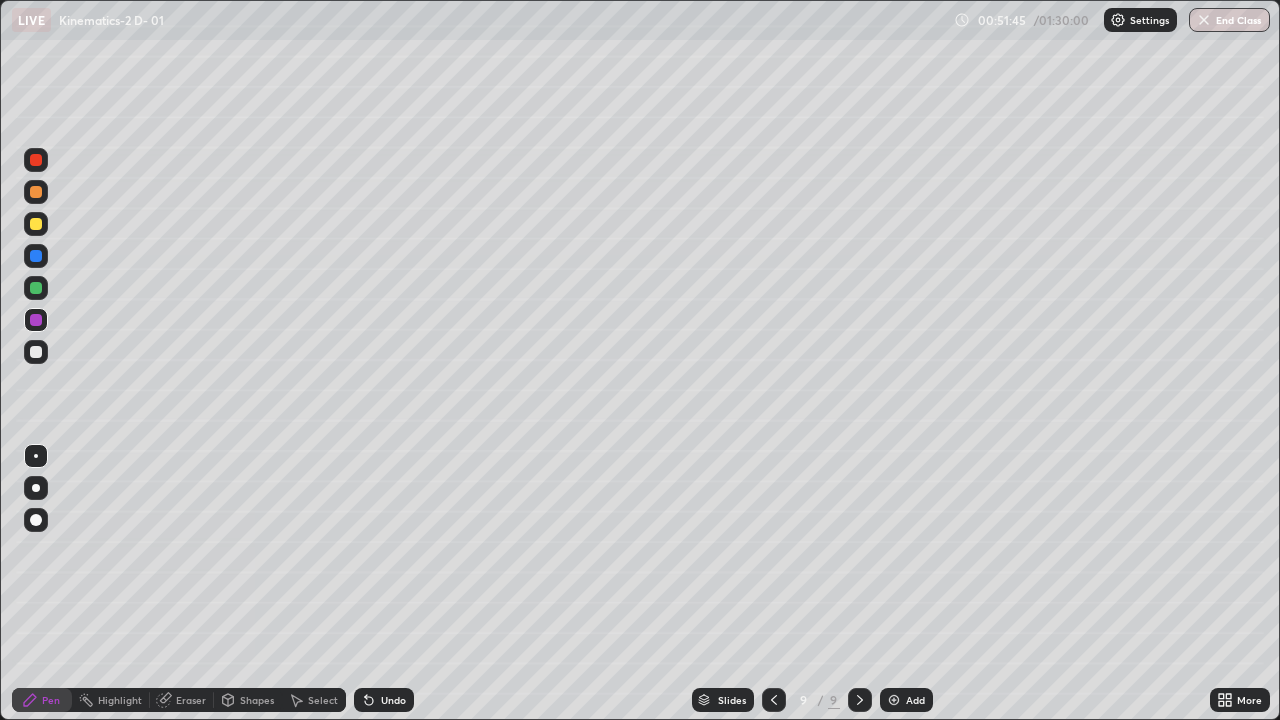 click on "Undo" at bounding box center (384, 700) 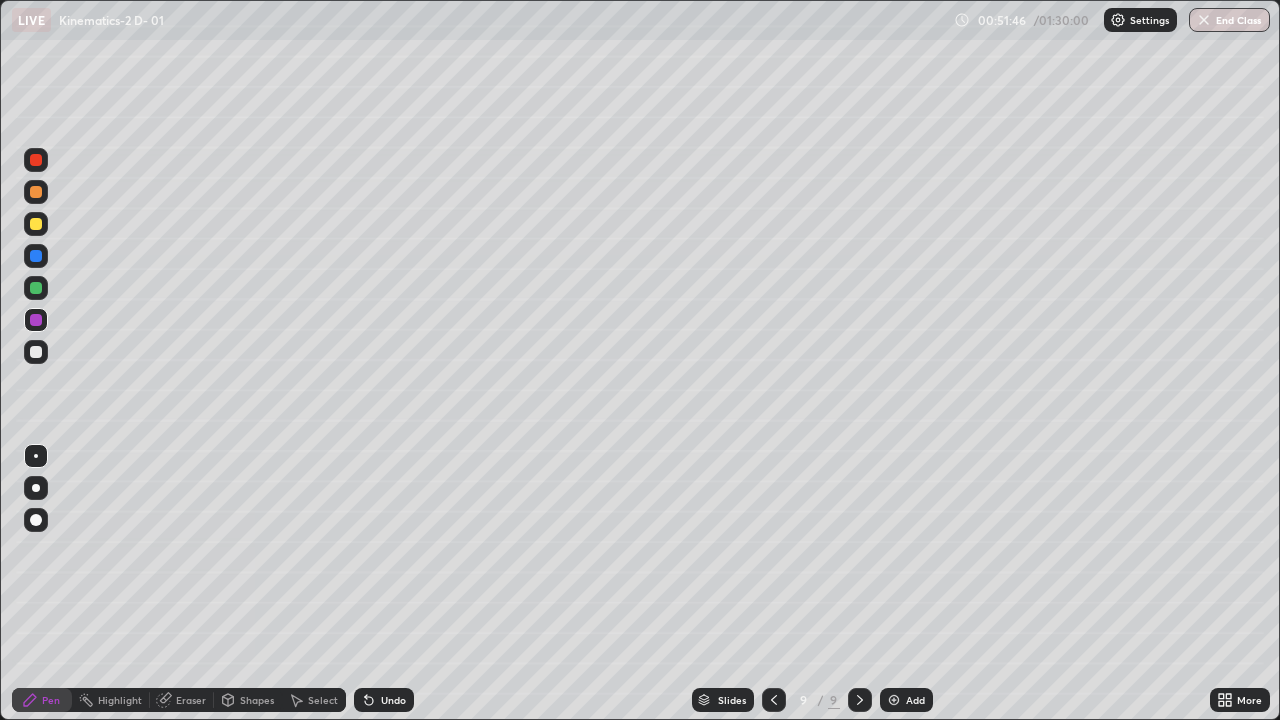 click on "Undo" at bounding box center (393, 700) 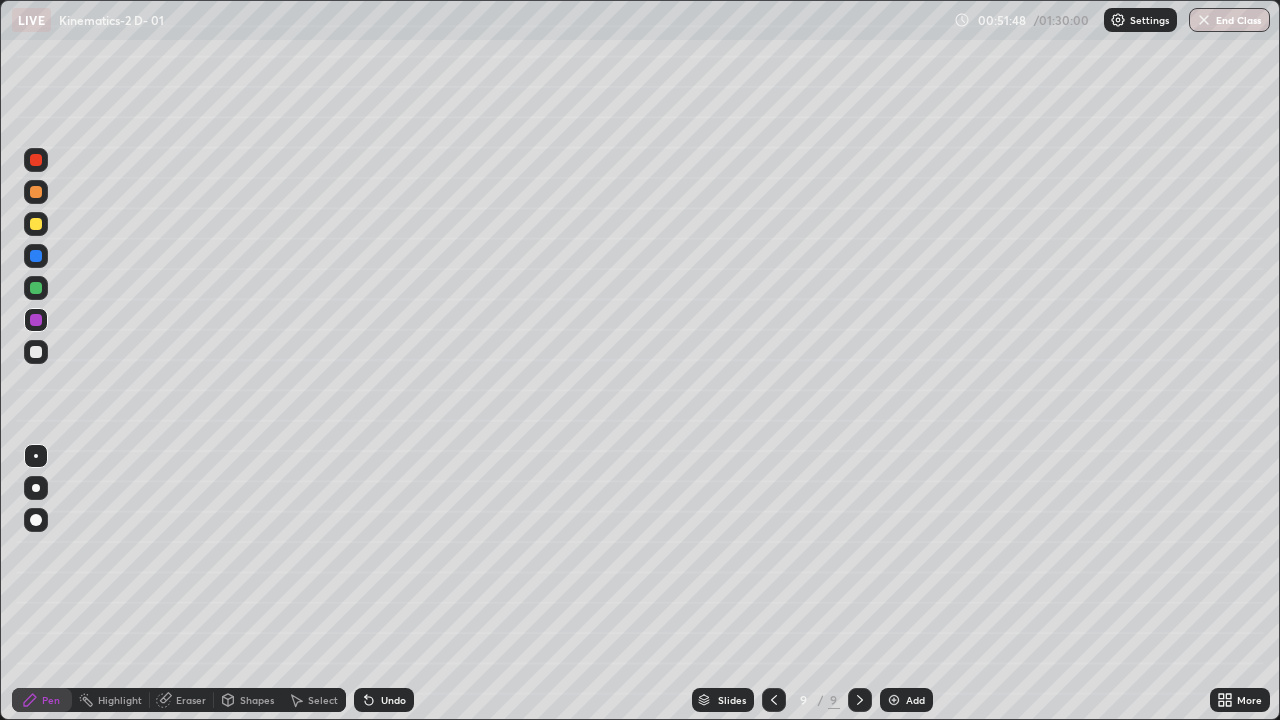 click on "Undo" at bounding box center [393, 700] 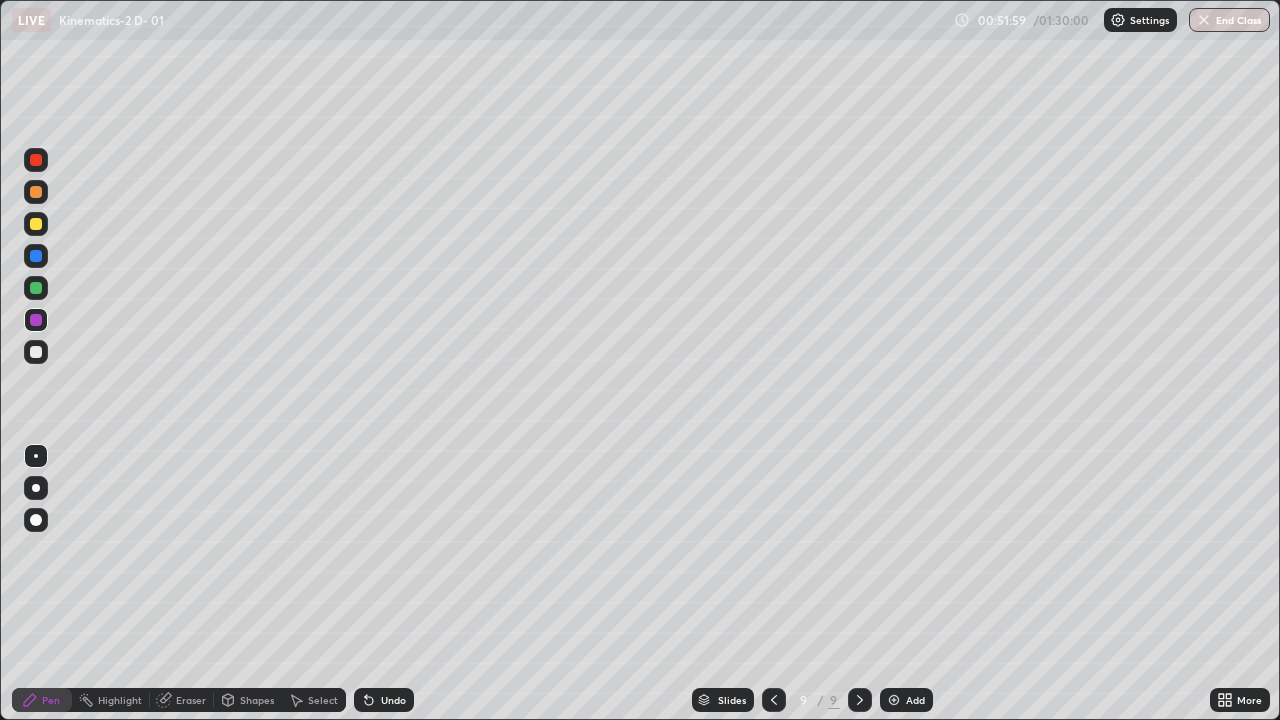 click at bounding box center [36, 160] 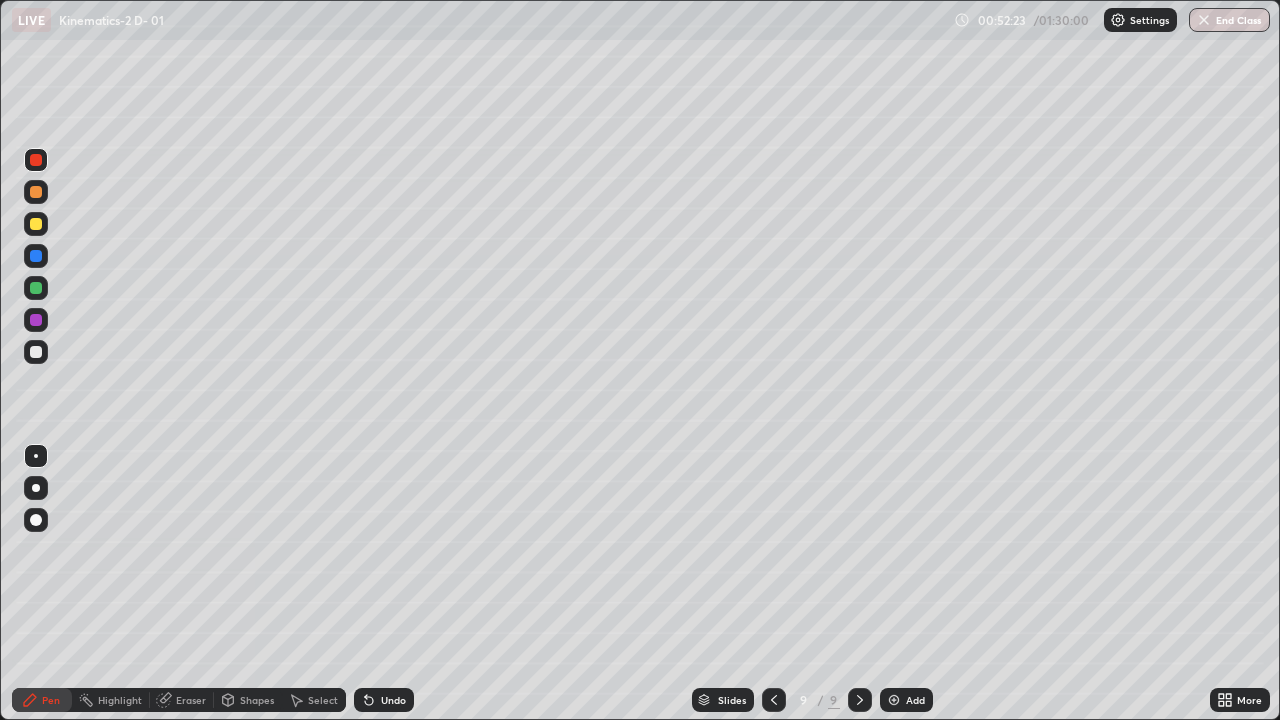 click on "Shapes" at bounding box center (257, 700) 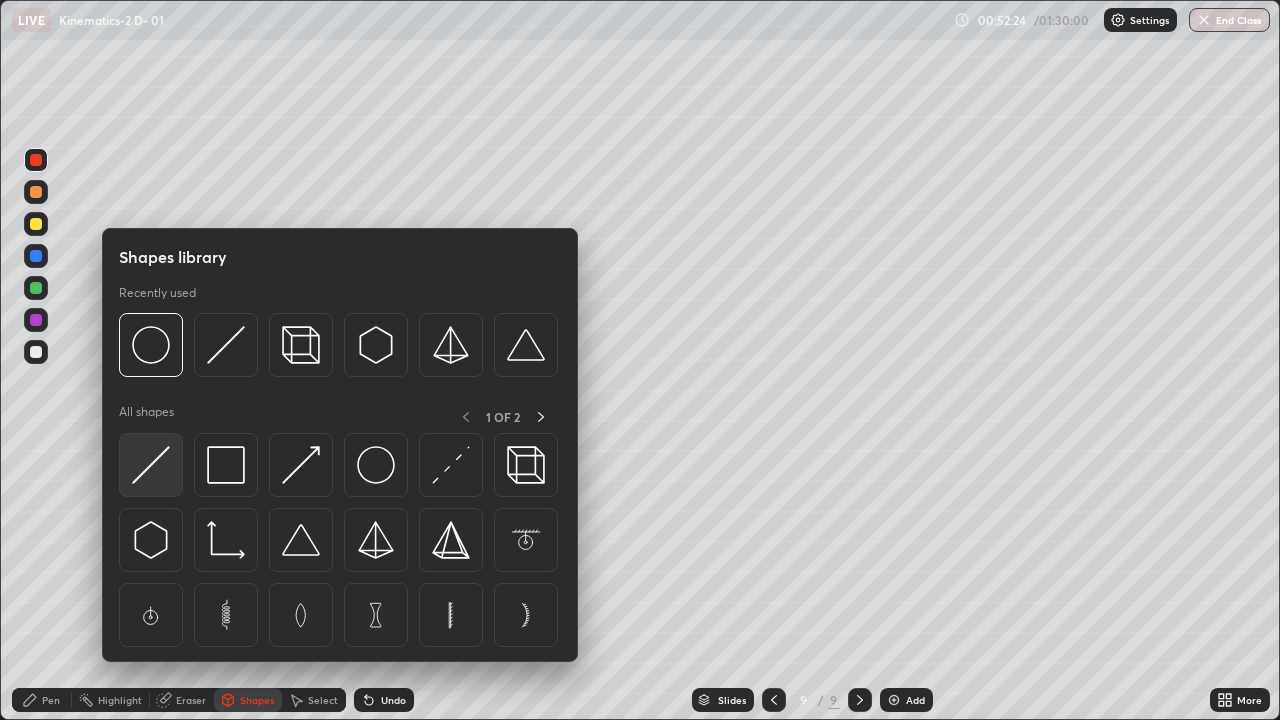 click at bounding box center (151, 465) 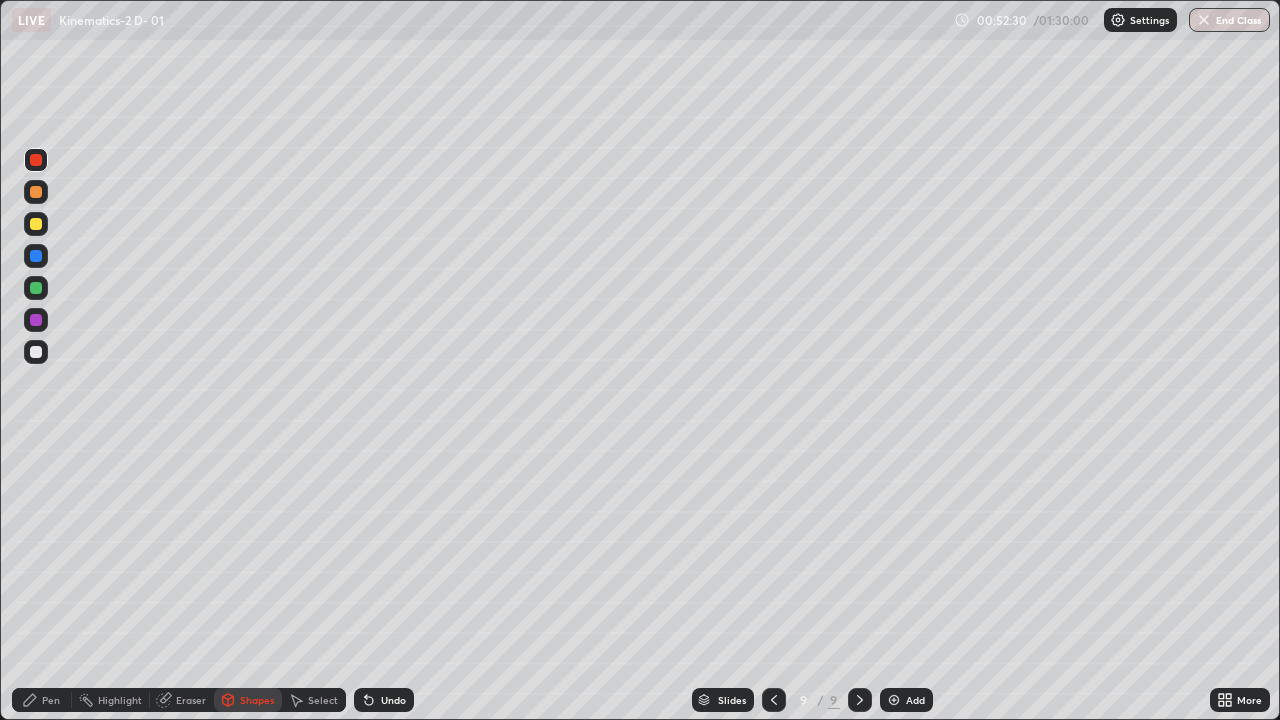 click 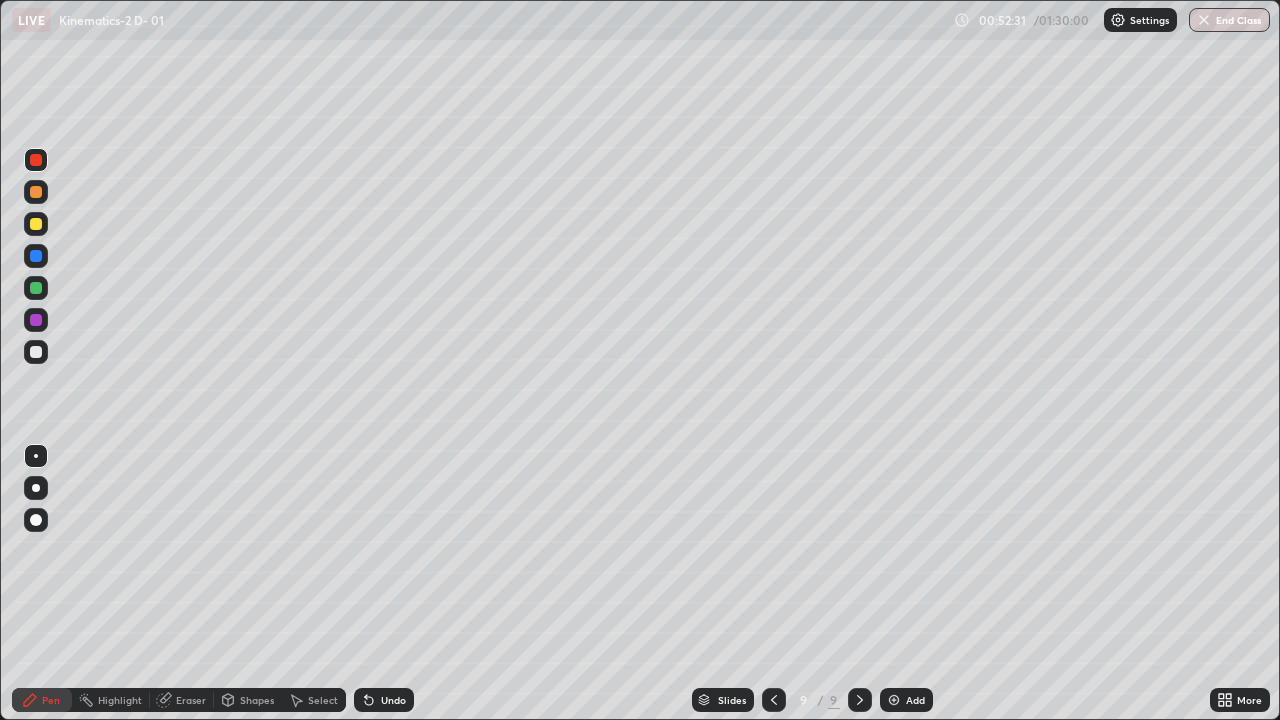 click at bounding box center [36, 320] 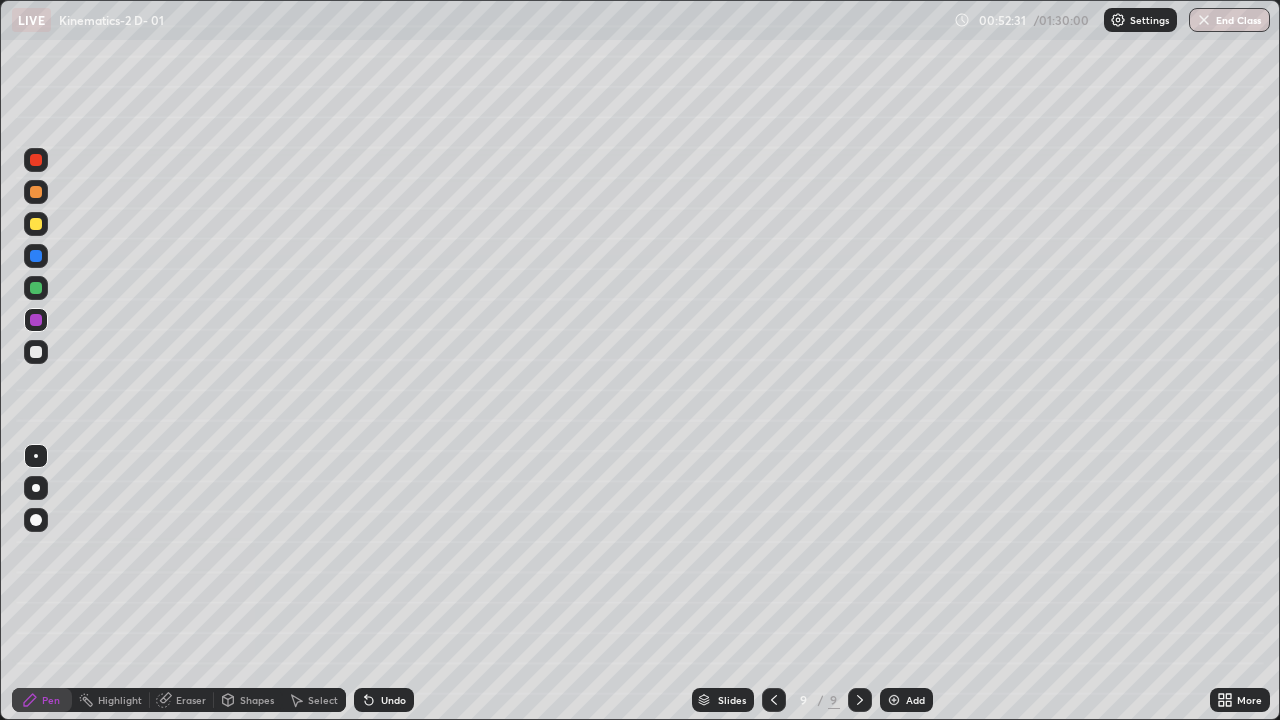 click at bounding box center [36, 224] 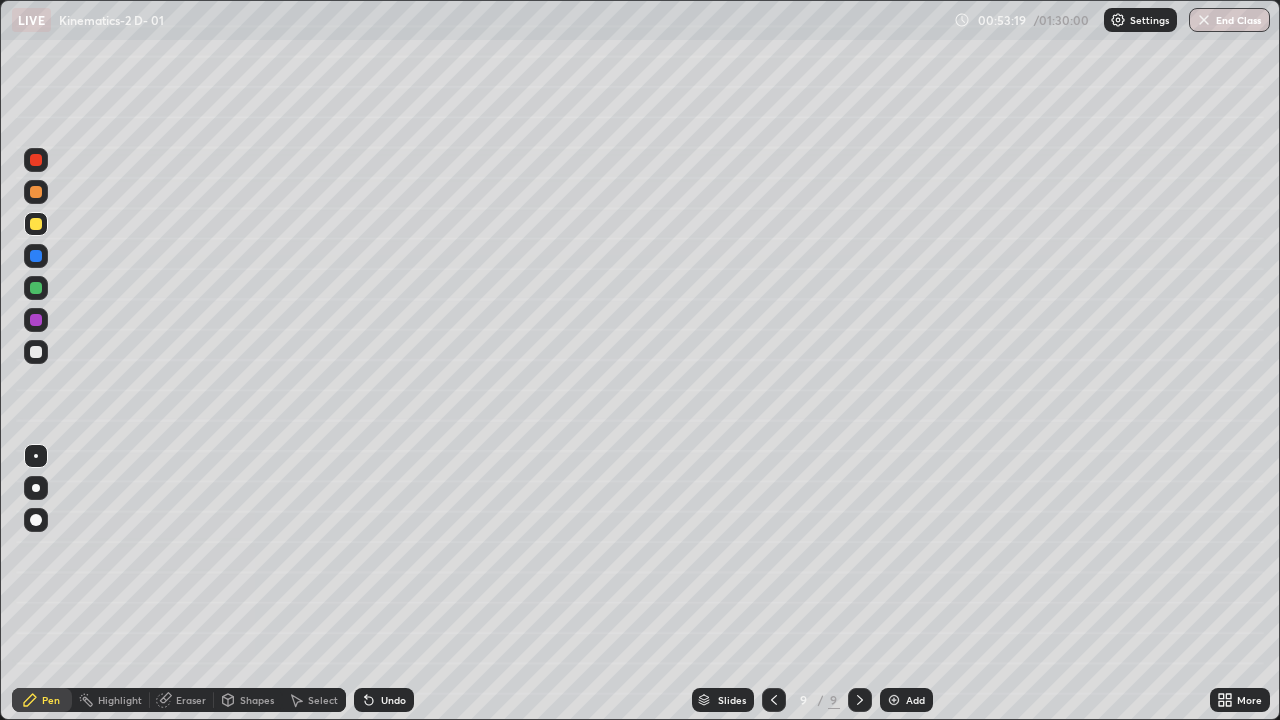 click on "Shapes" at bounding box center [257, 700] 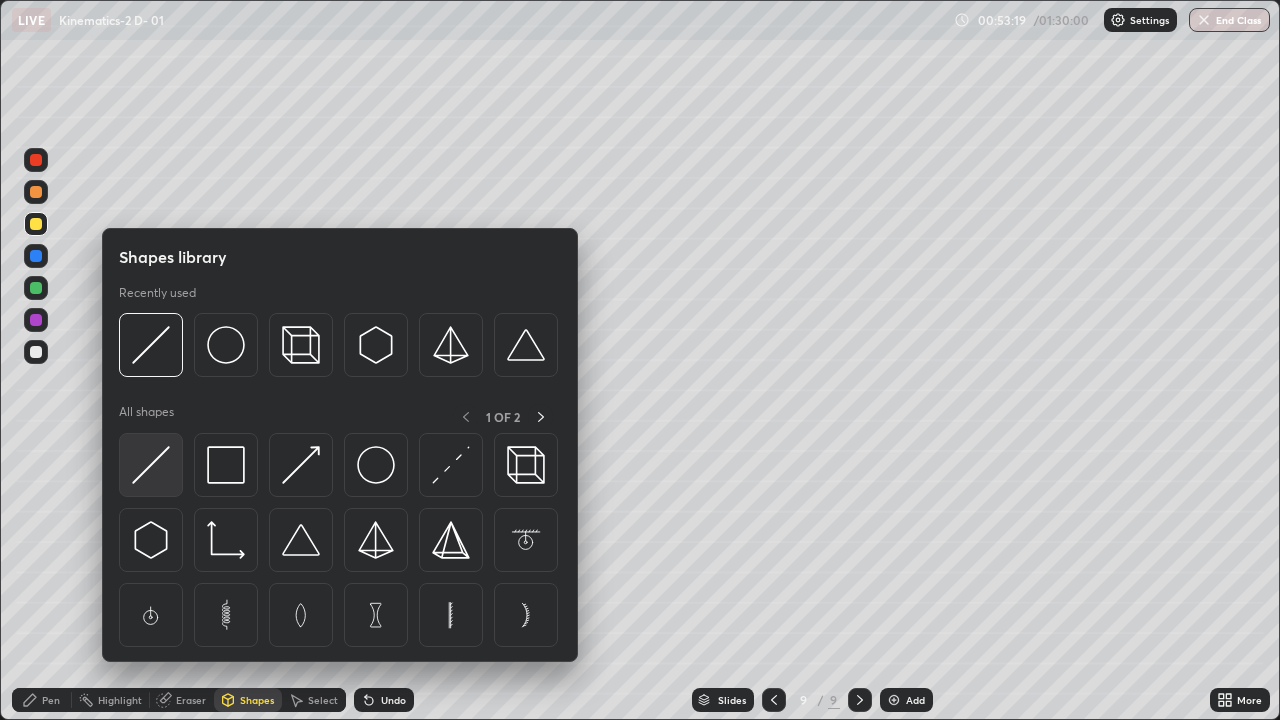 click at bounding box center [151, 465] 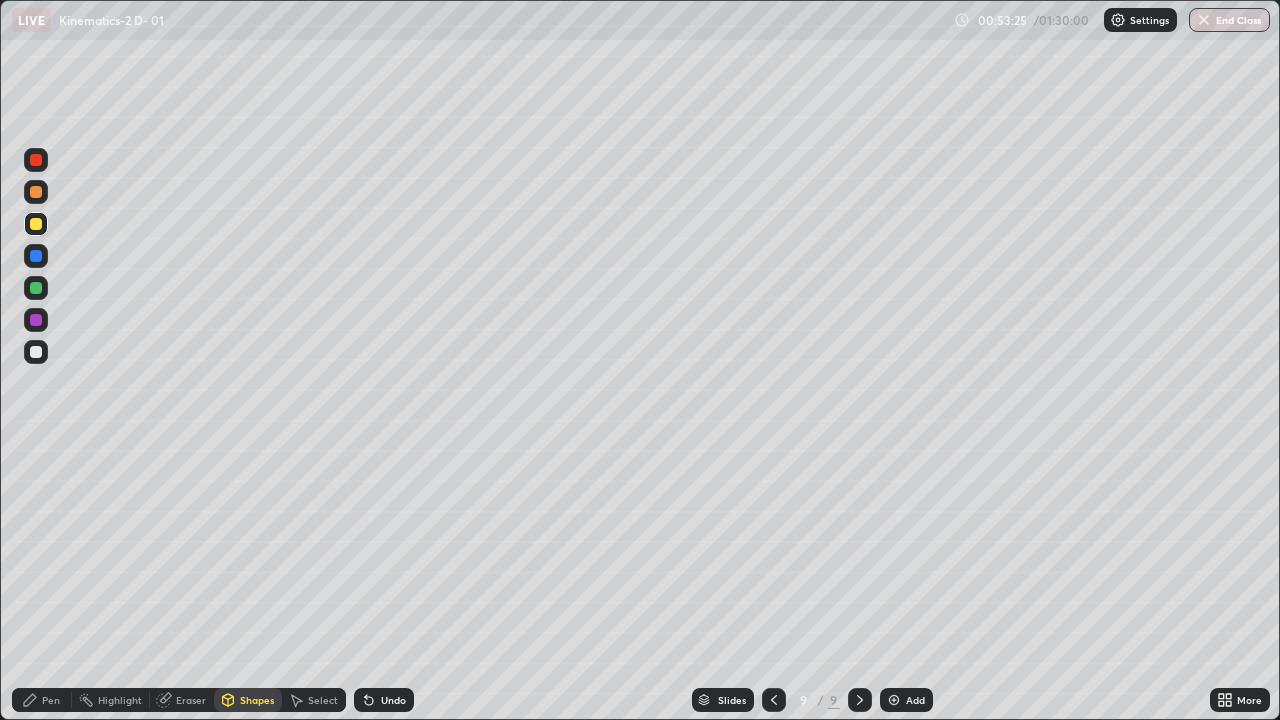 click on "Pen" at bounding box center (51, 700) 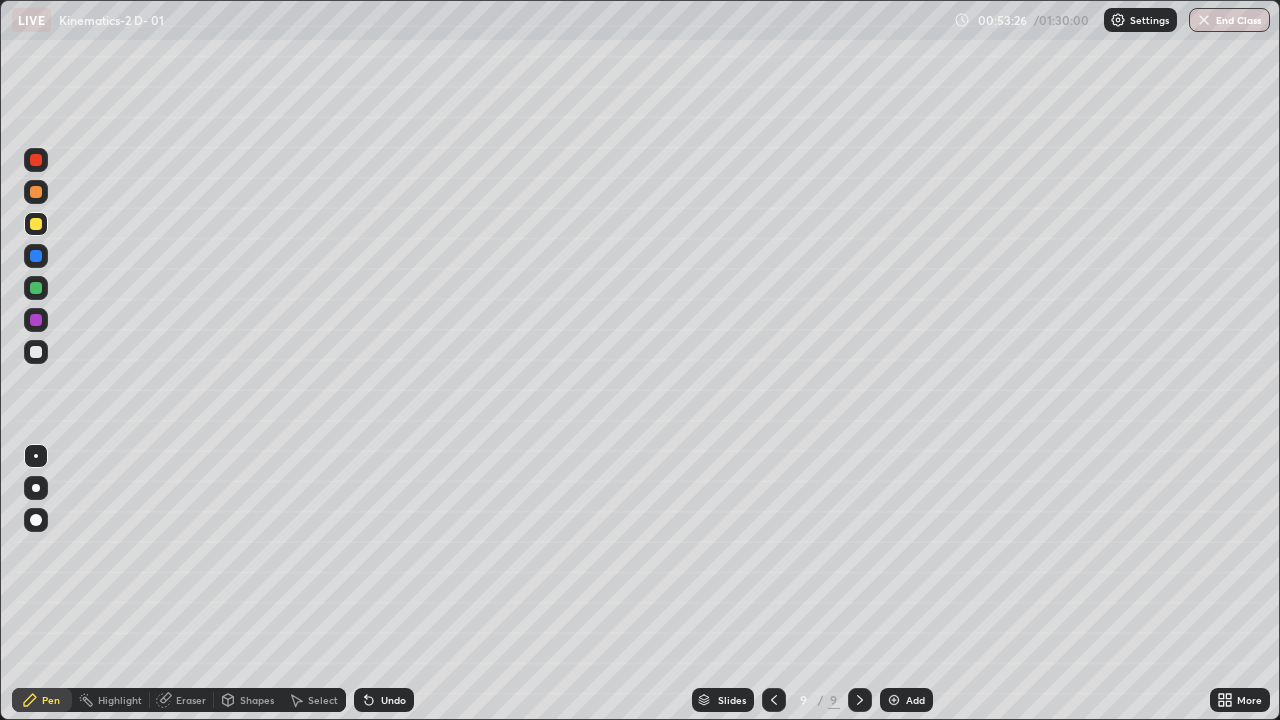 click at bounding box center (36, 352) 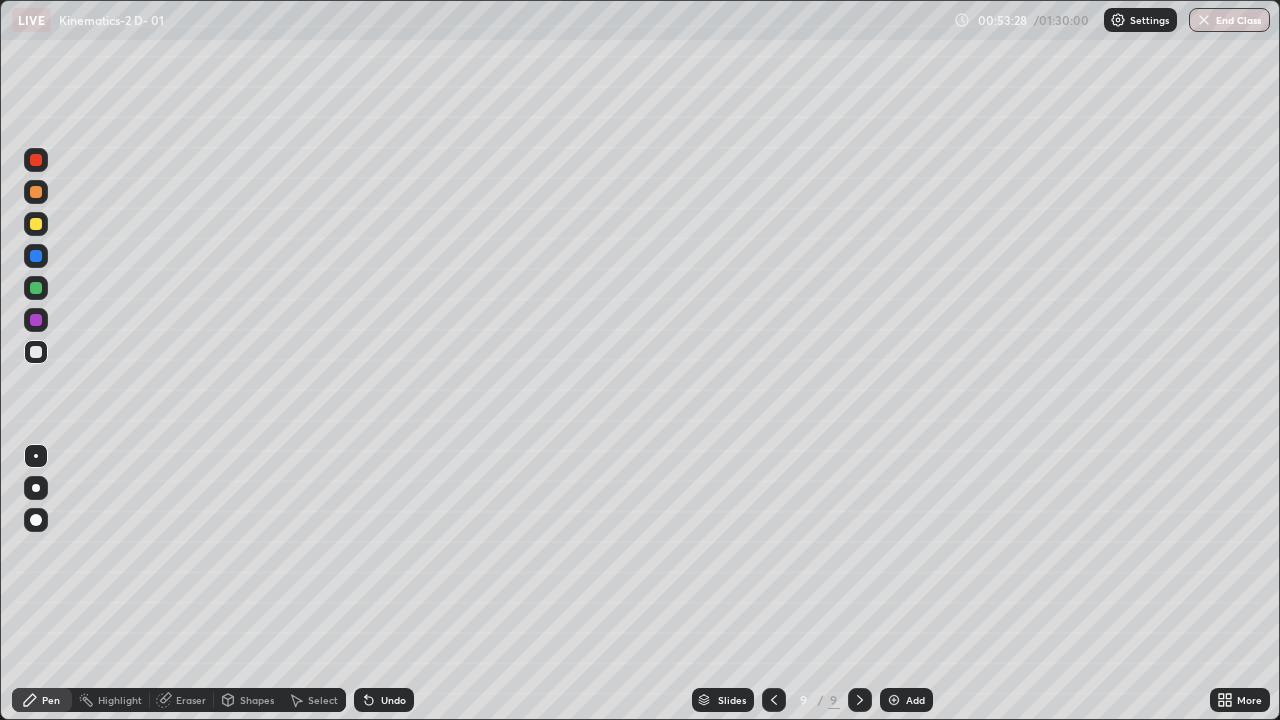 click at bounding box center [36, 288] 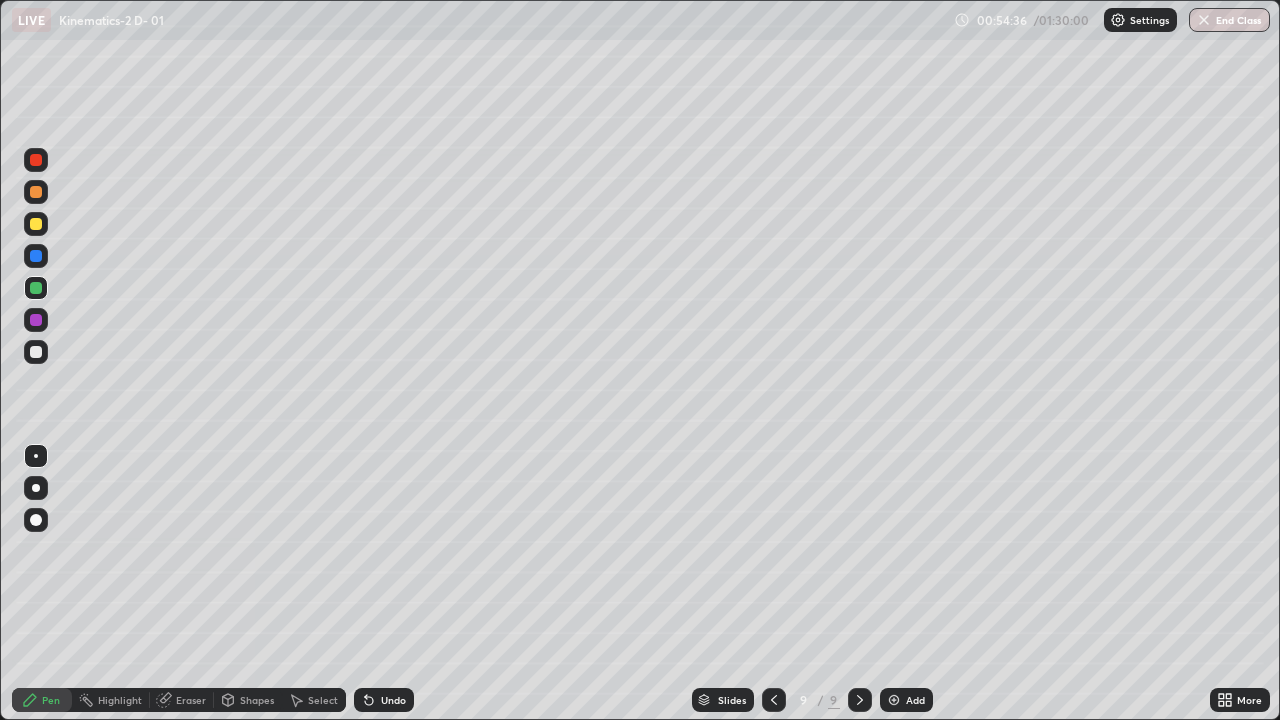 click at bounding box center (36, 160) 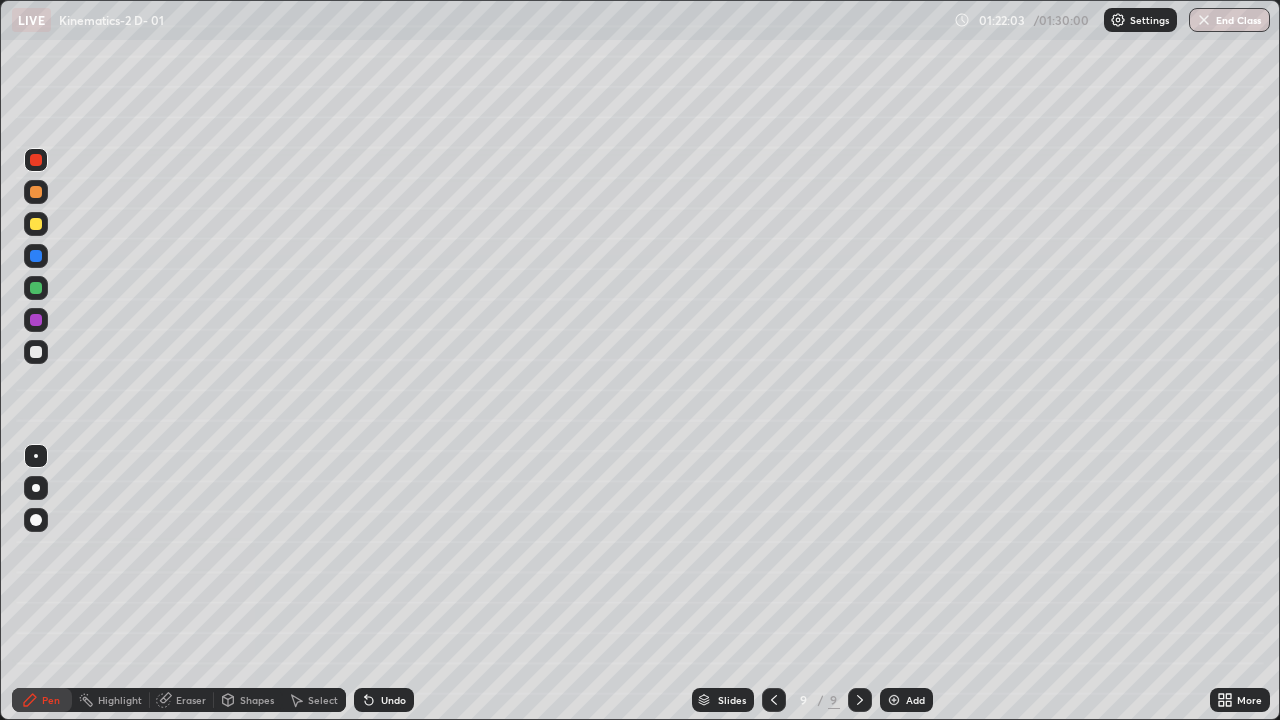 click on "End Class" at bounding box center (1229, 20) 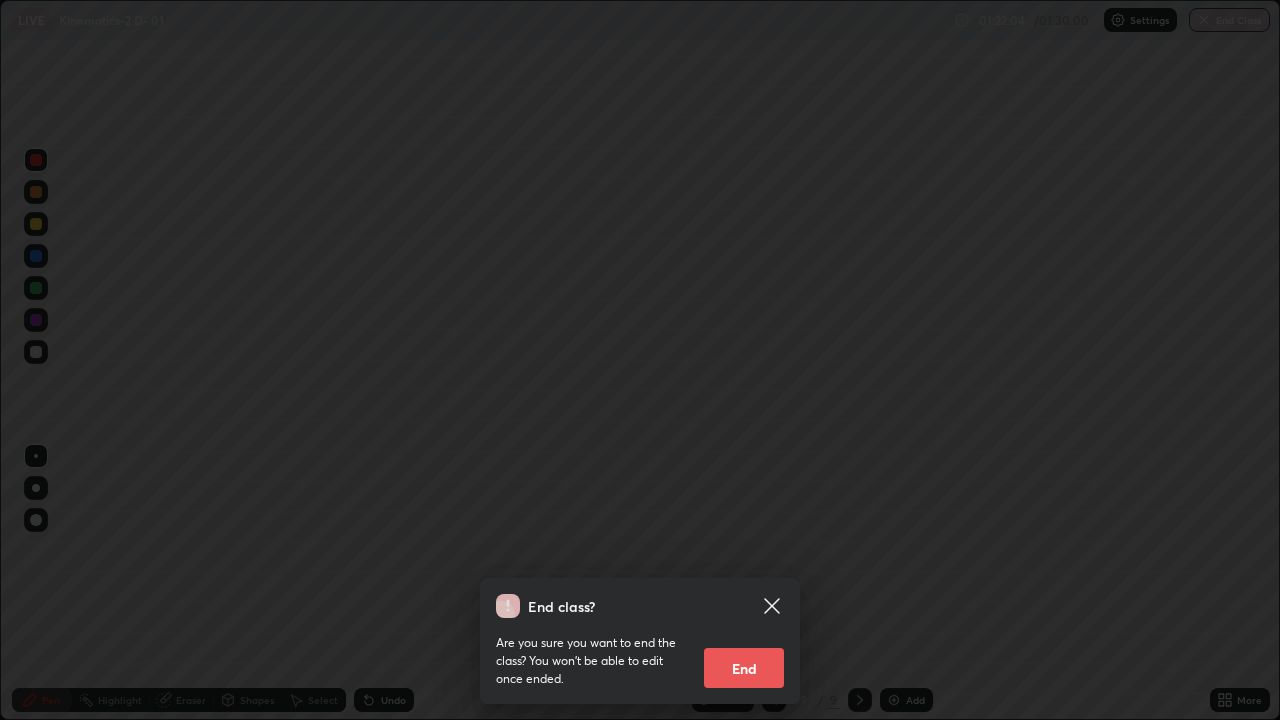 click on "End" at bounding box center [744, 668] 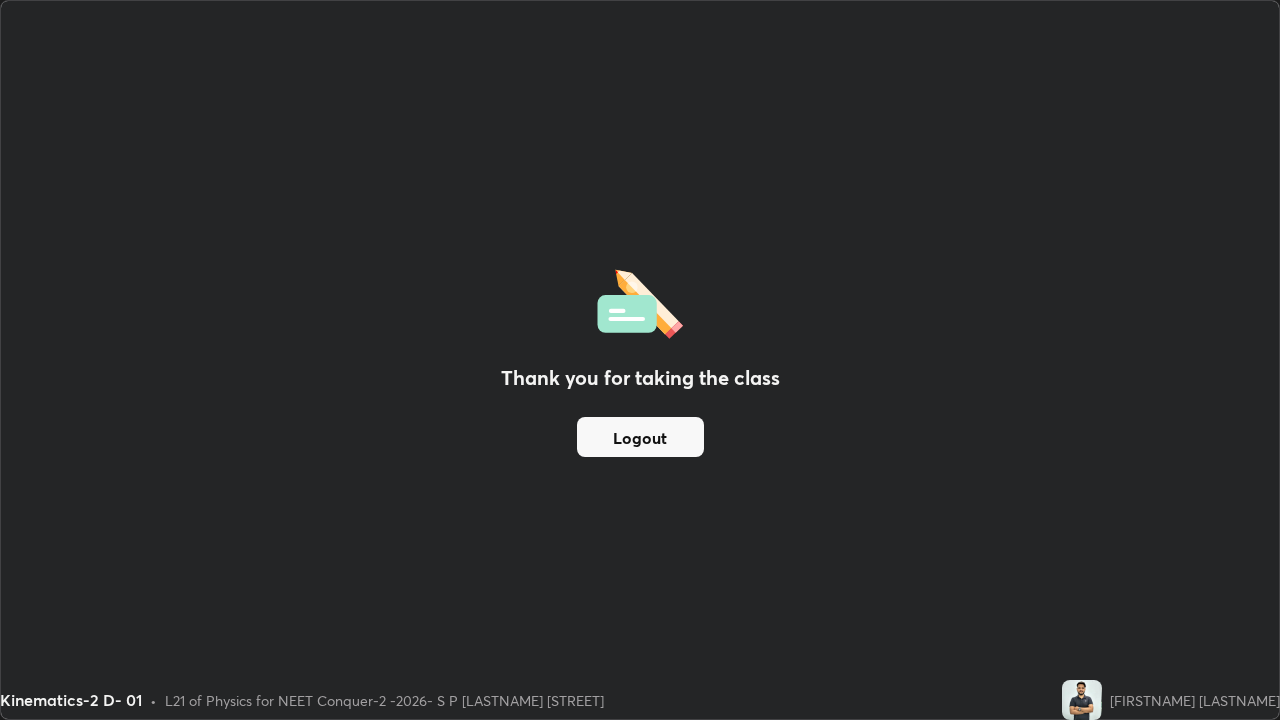 click on "Logout" at bounding box center [640, 437] 